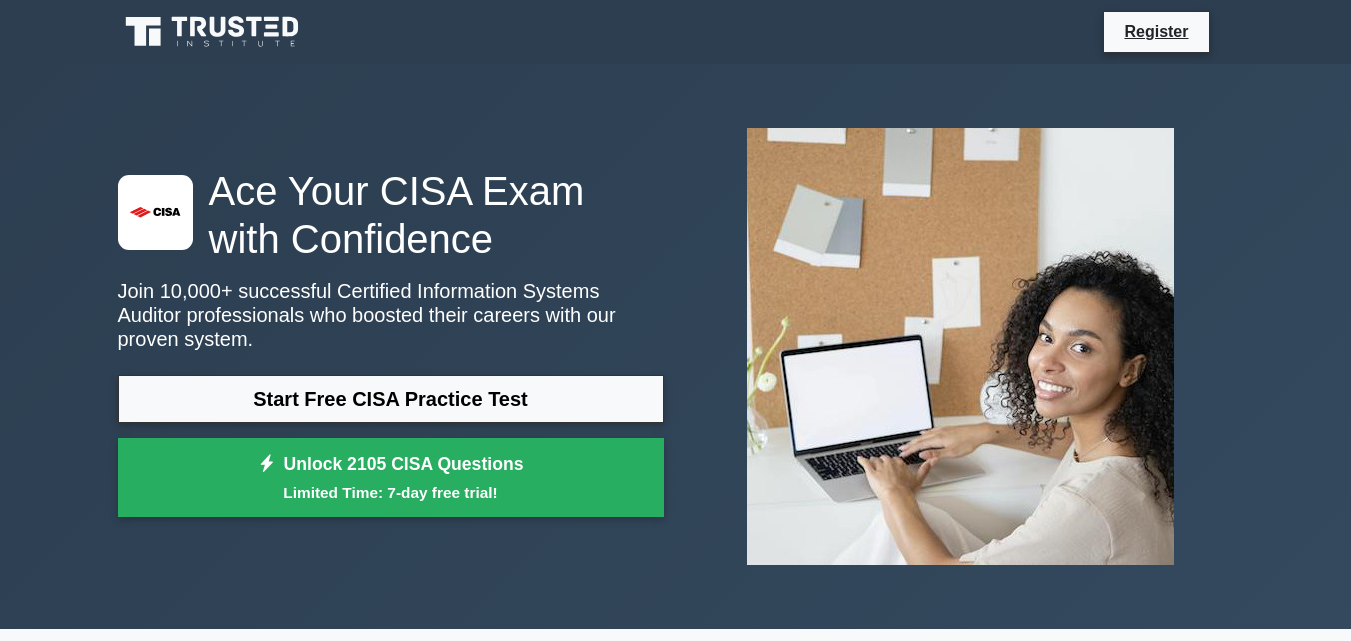 scroll, scrollTop: 0, scrollLeft: 0, axis: both 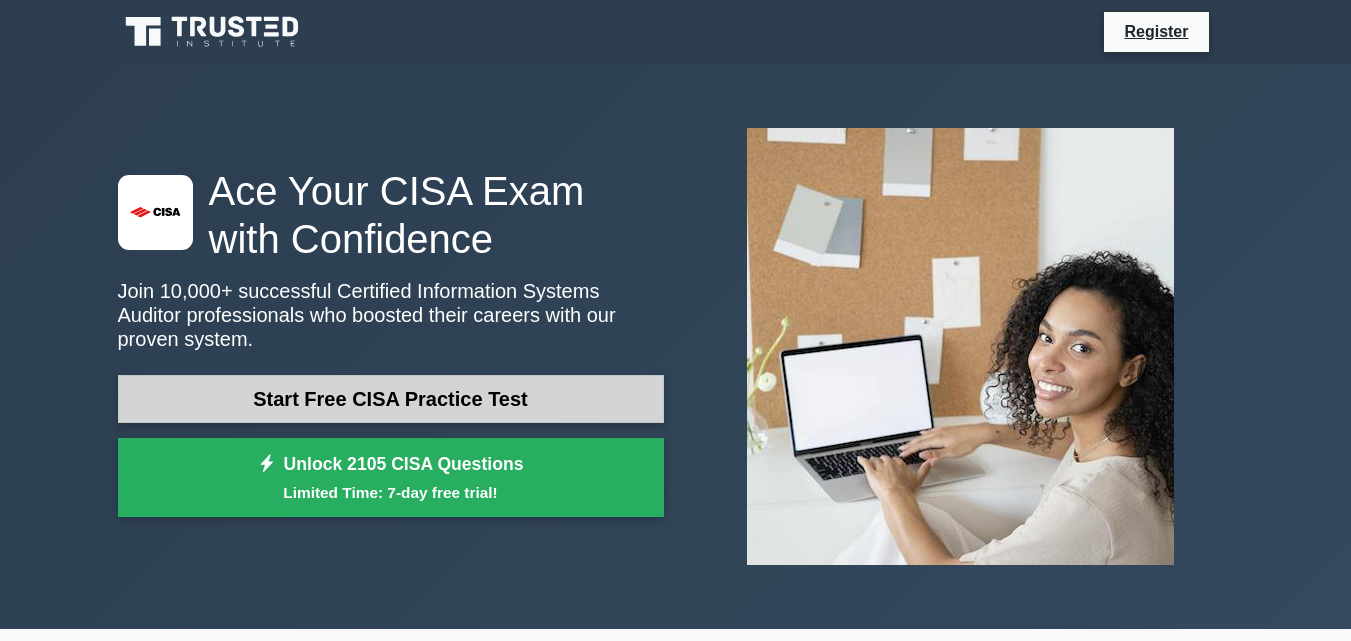 click on "Start Free CISA Practice Test" at bounding box center [391, 399] 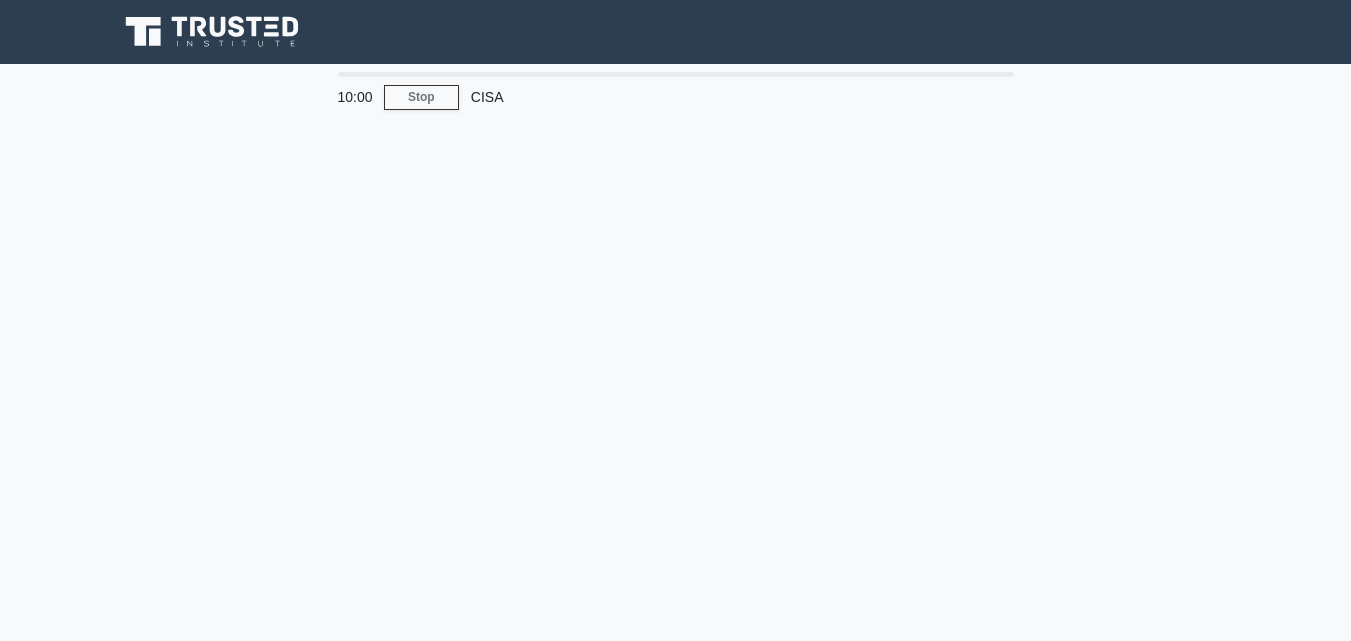 scroll, scrollTop: 0, scrollLeft: 0, axis: both 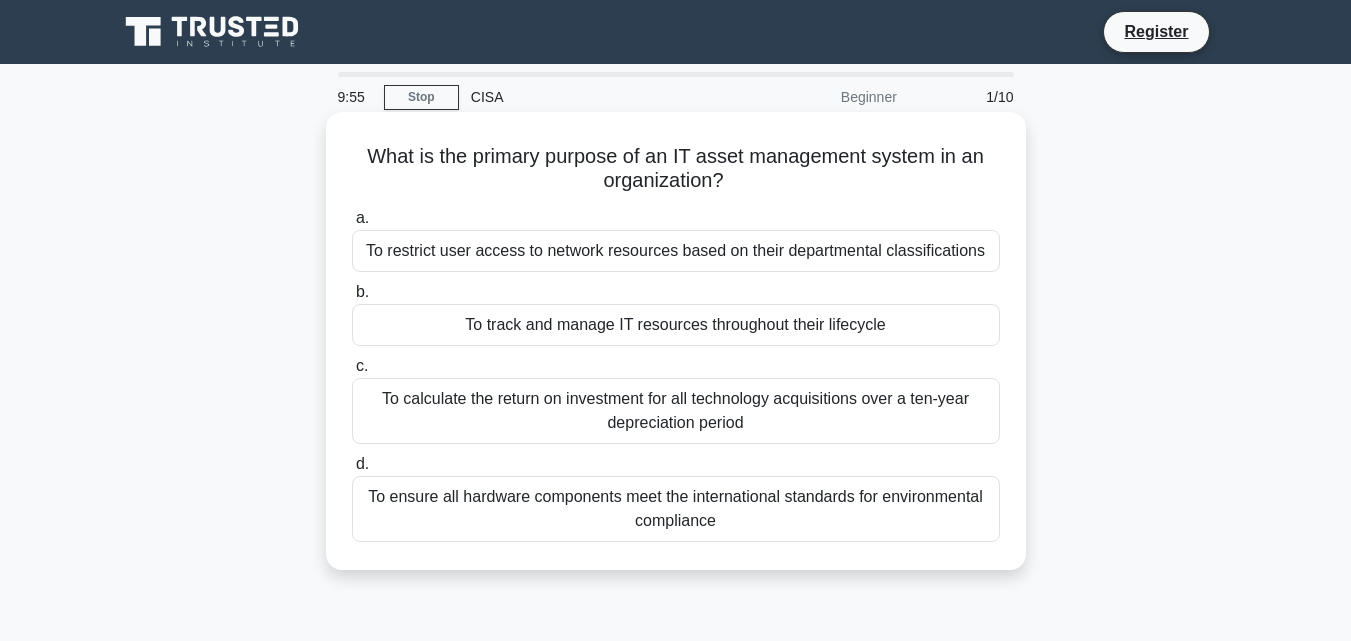 drag, startPoint x: 730, startPoint y: 178, endPoint x: 359, endPoint y: 153, distance: 371.84137 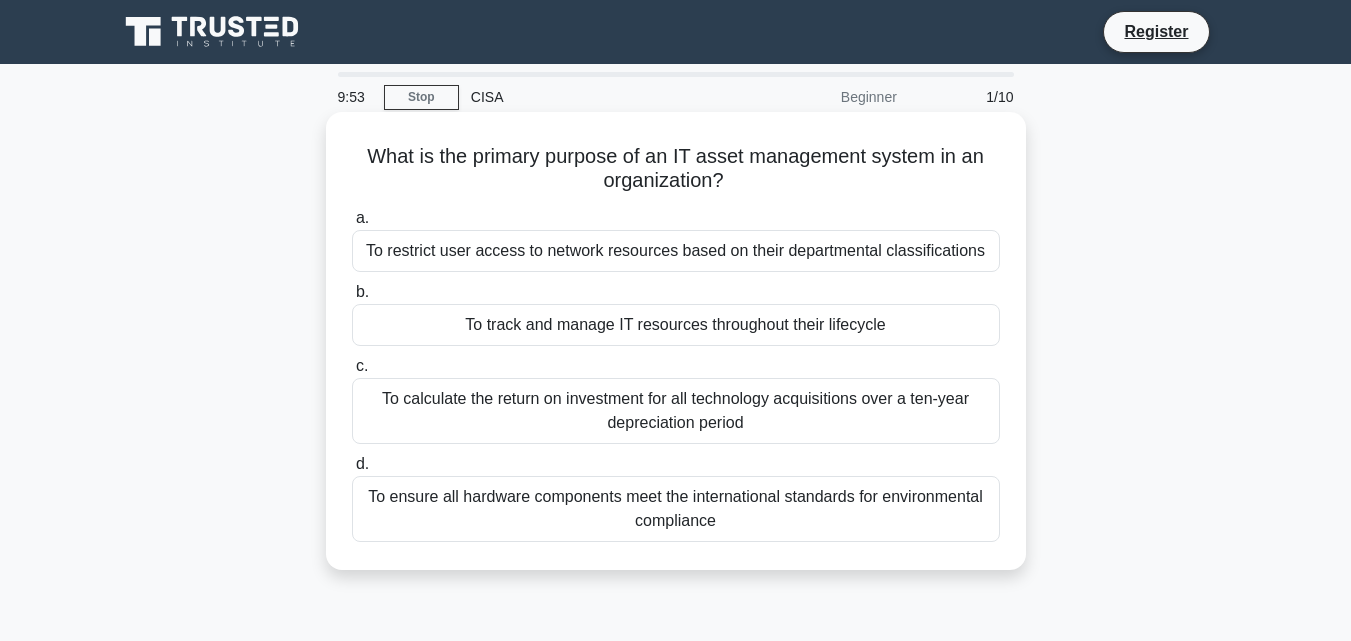 click on "What is the primary purpose of an IT asset management system in an organization?
.spinner_0XTQ{transform-origin:center;animation:spinner_y6GP .75s linear infinite}@keyframes spinner_y6GP{100%{transform:rotate(360deg)}}" at bounding box center (676, 169) 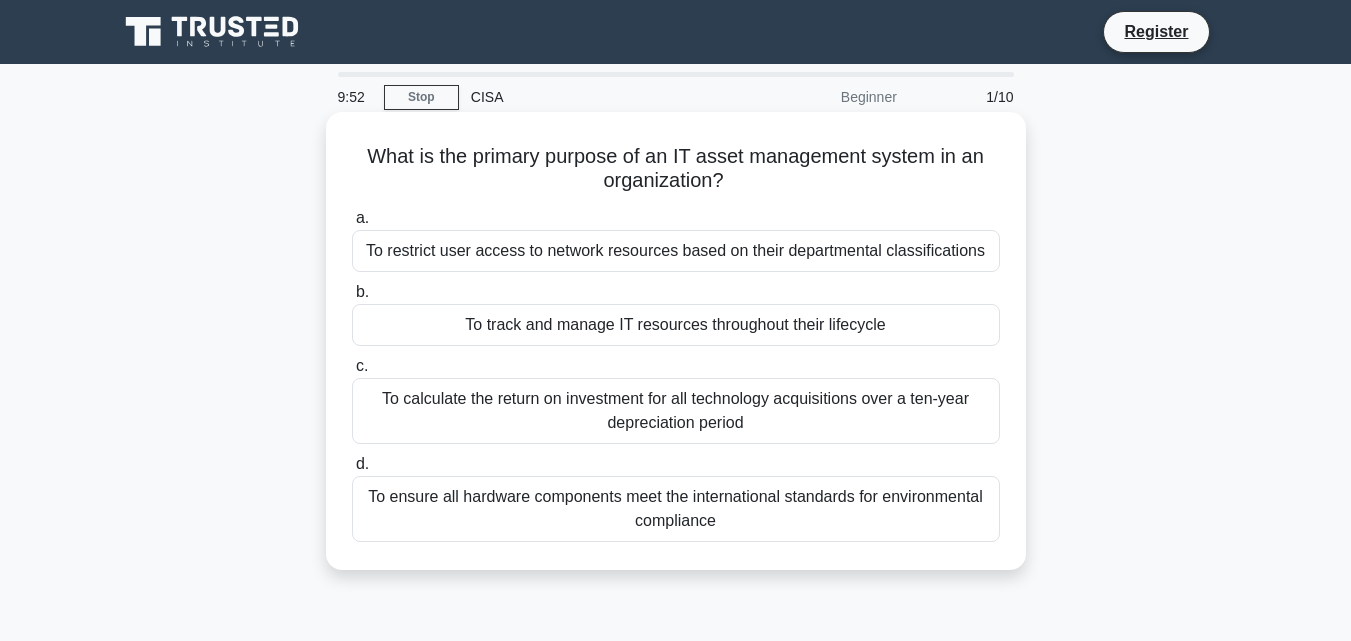click on "What is the primary purpose of an IT asset management system in an organization?
.spinner_0XTQ{transform-origin:center;animation:spinner_y6GP .75s linear infinite}@keyframes spinner_y6GP{100%{transform:rotate(360deg)}}" at bounding box center [676, 169] 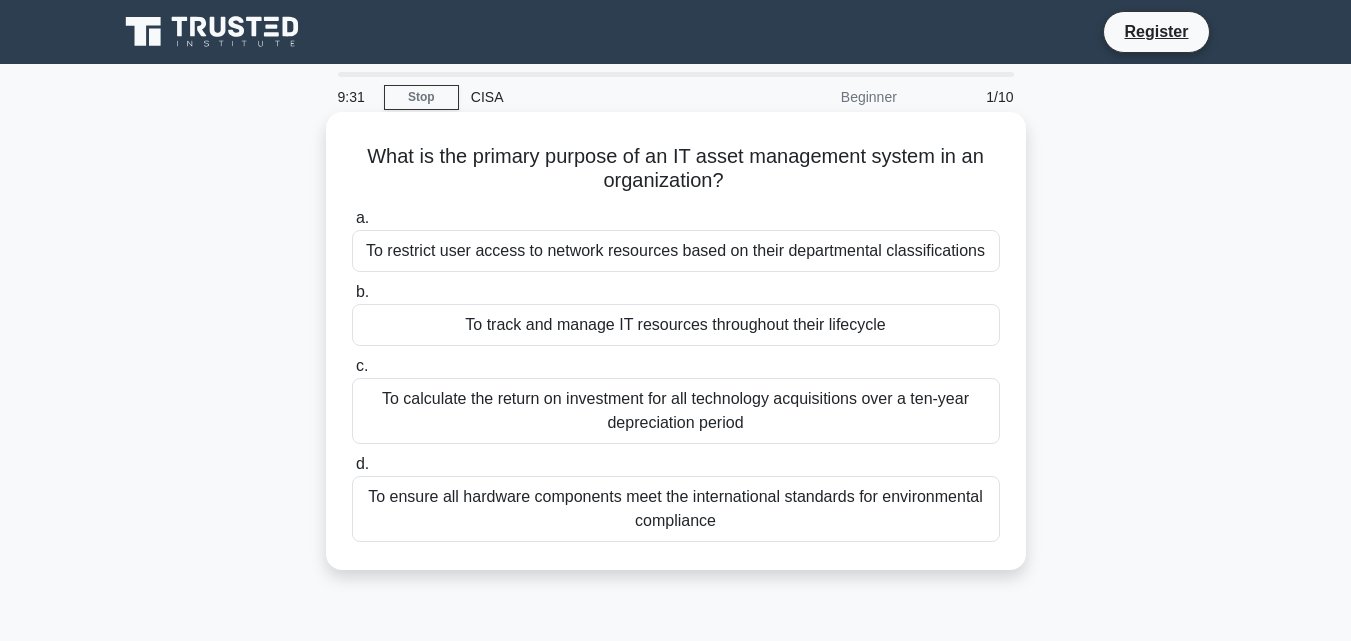 click on "To ensure all hardware components meet the international standards for environmental compliance" at bounding box center [676, 509] 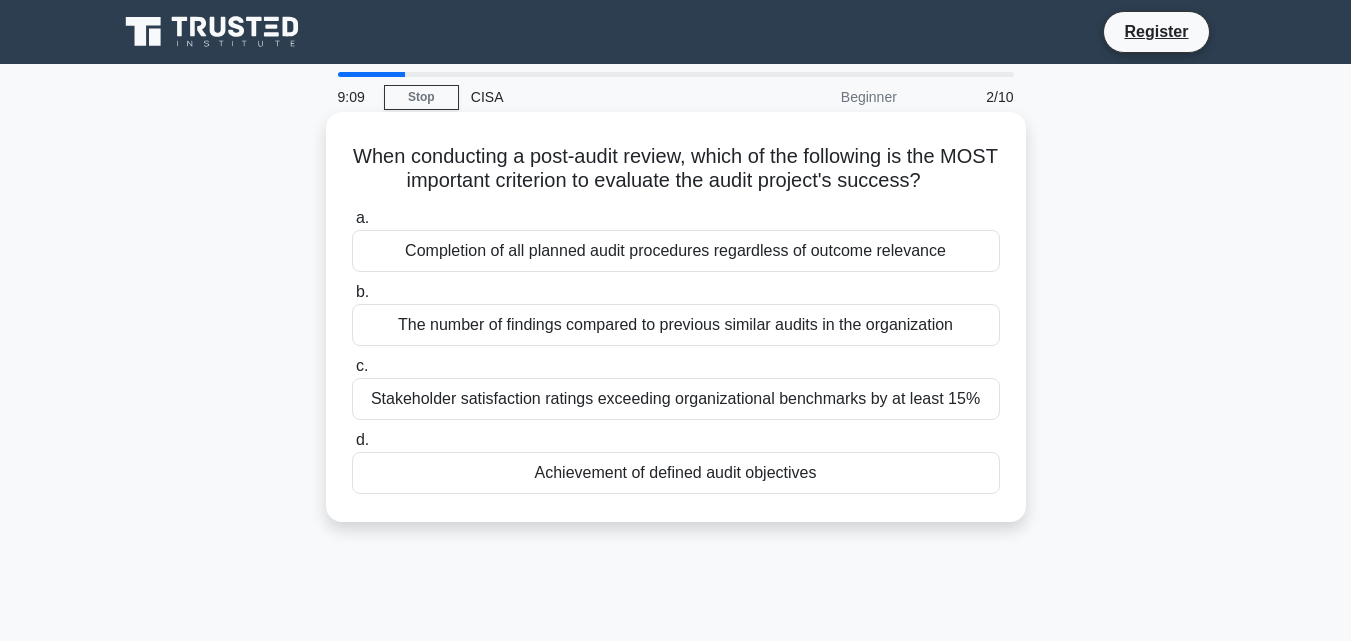 click on "Achievement of defined audit objectives" at bounding box center (676, 473) 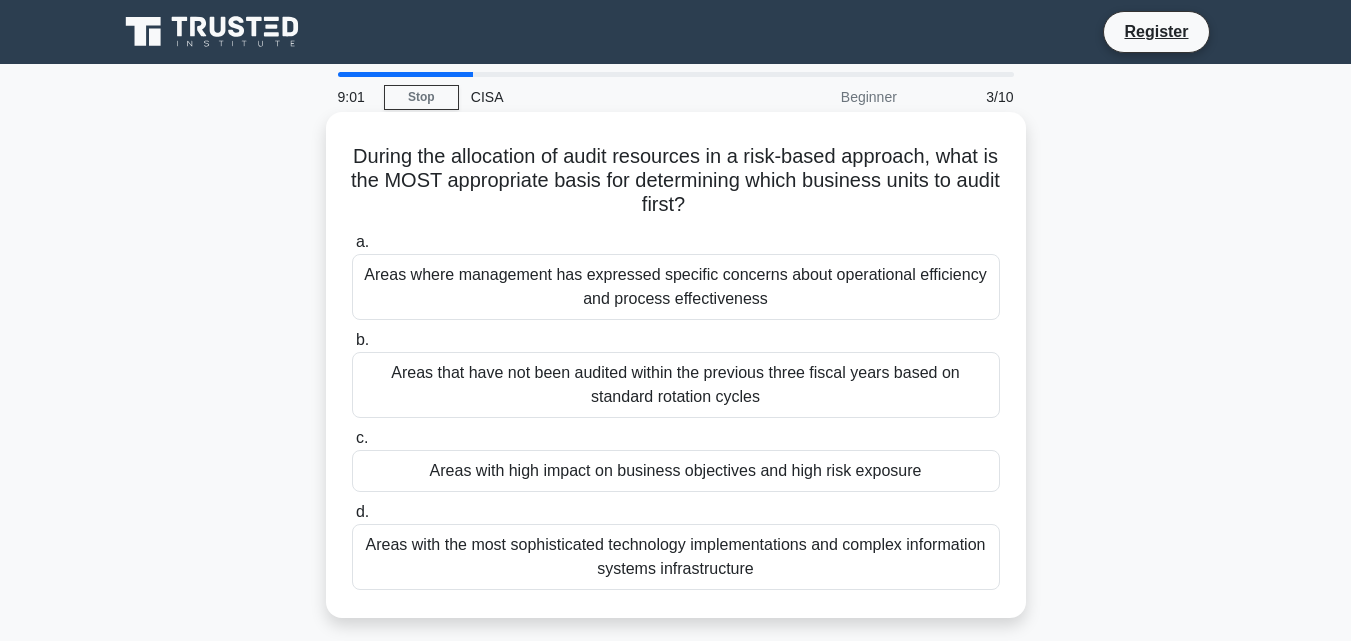 drag, startPoint x: 741, startPoint y: 209, endPoint x: 351, endPoint y: 145, distance: 395.2164 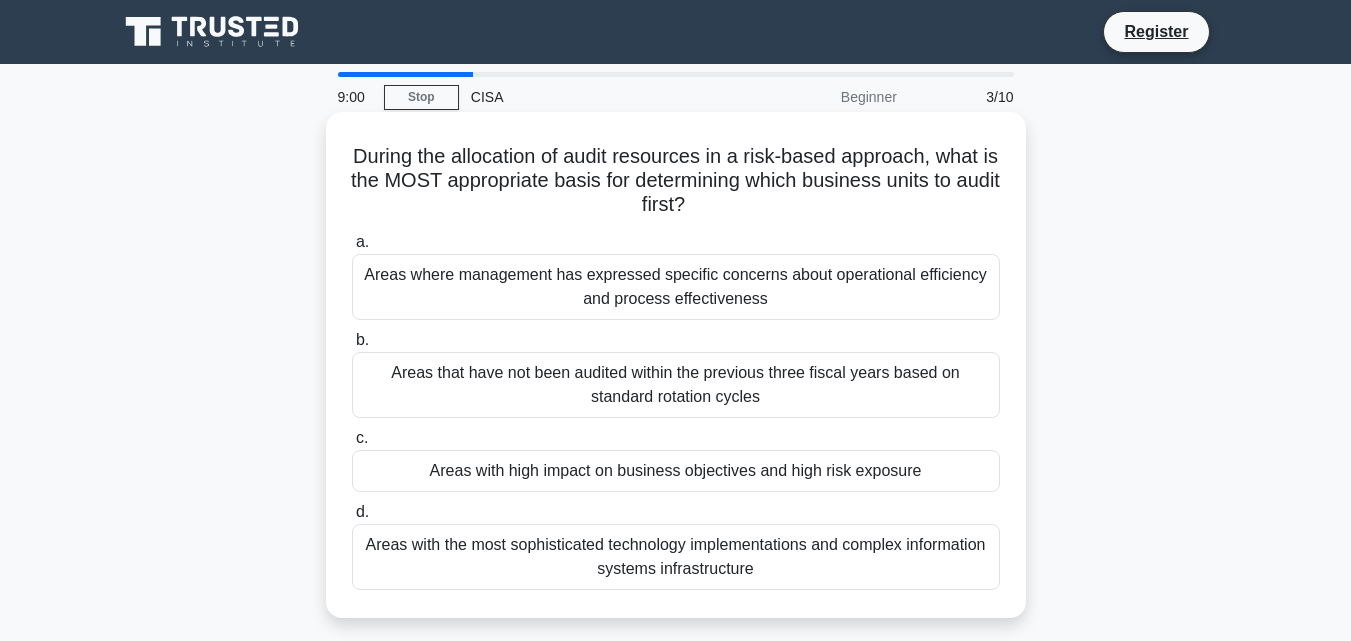 click on "During the allocation of audit resources in a risk-based approach, what is the MOST appropriate basis for determining which business units to audit first?
.spinner_0XTQ{transform-origin:center;animation:spinner_y6GP .75s linear infinite}@keyframes spinner_y6GP{100%{transform:rotate(360deg)}}" at bounding box center (676, 181) 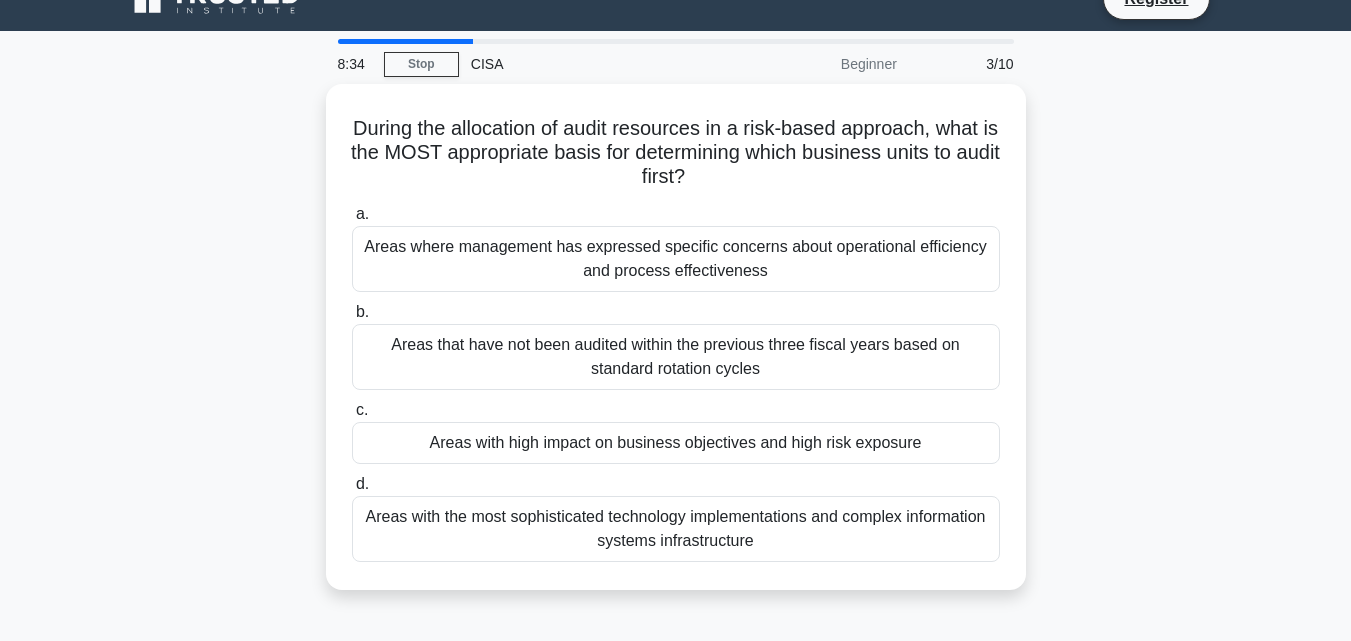 scroll, scrollTop: 0, scrollLeft: 0, axis: both 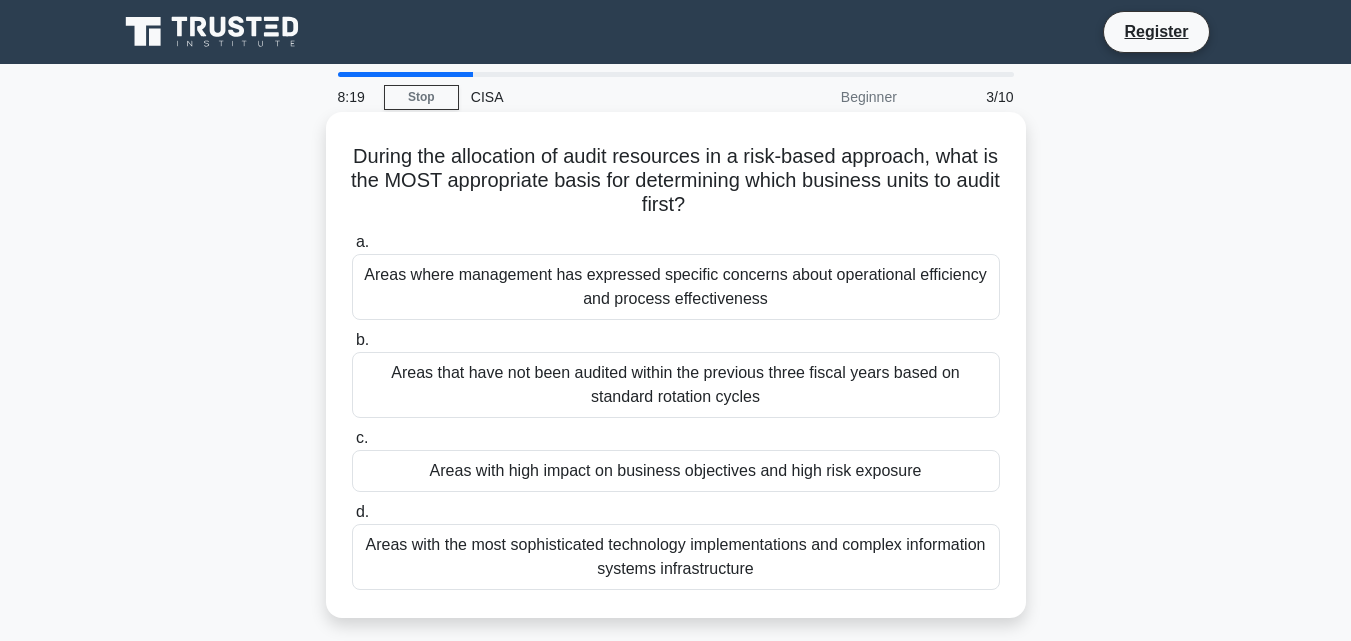 drag, startPoint x: 763, startPoint y: 397, endPoint x: 380, endPoint y: 371, distance: 383.8815 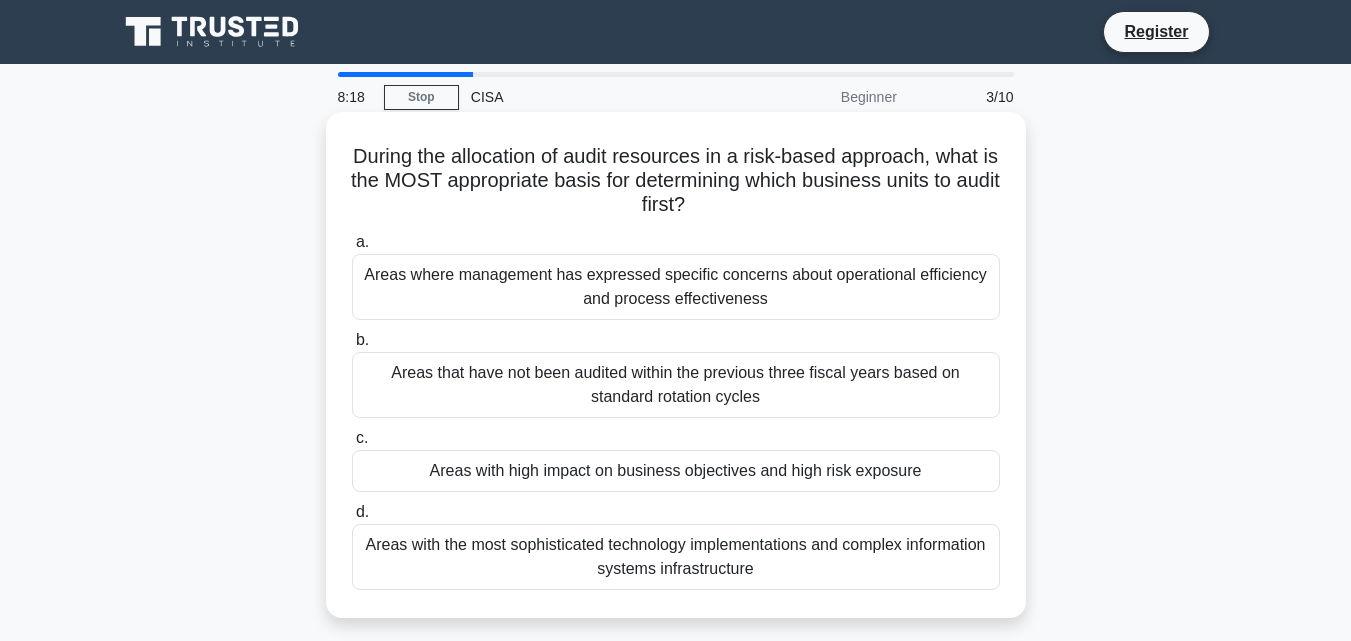 click on "Areas where management has expressed specific concerns about operational efficiency and process effectiveness" at bounding box center [676, 287] 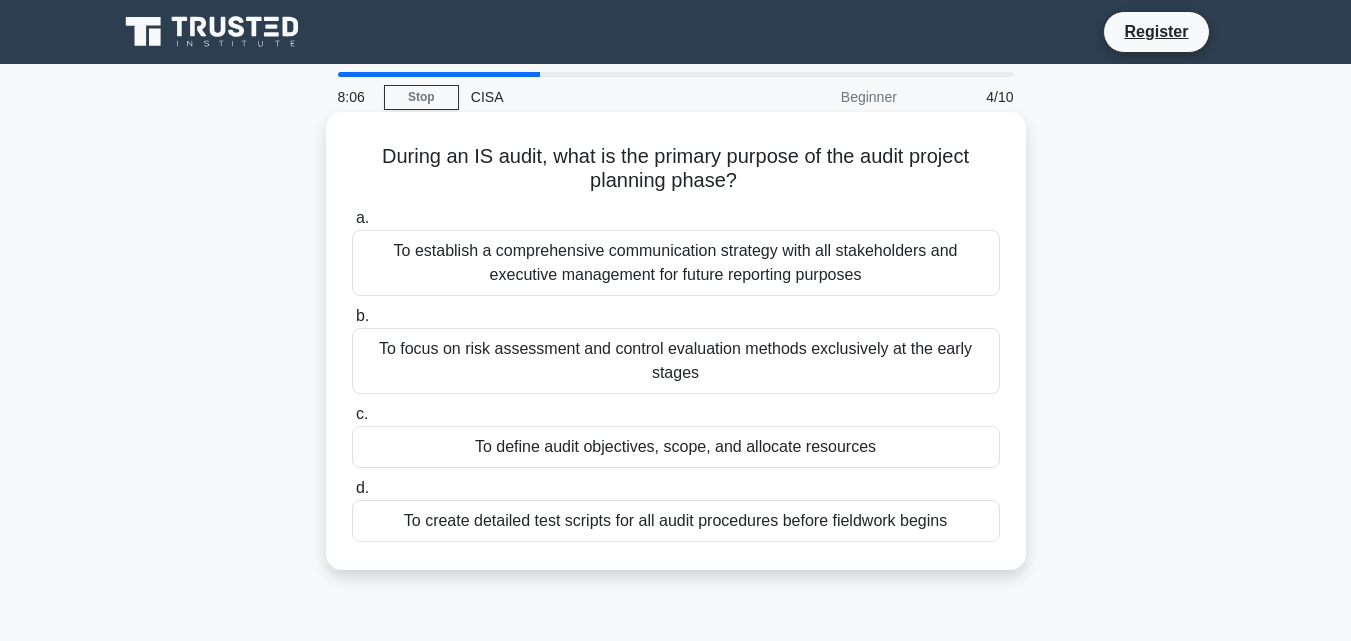 click on "To define audit objectives, scope, and allocate resources" at bounding box center [676, 447] 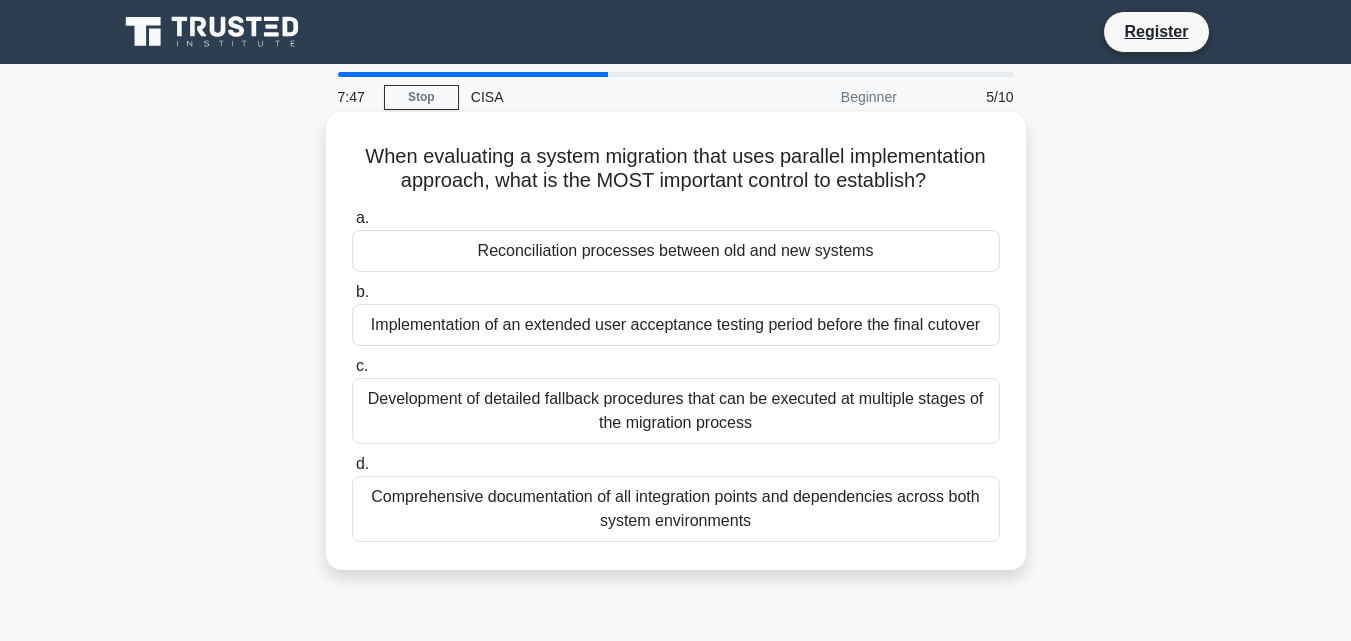 click on "Reconciliation processes between old and new systems" at bounding box center [676, 251] 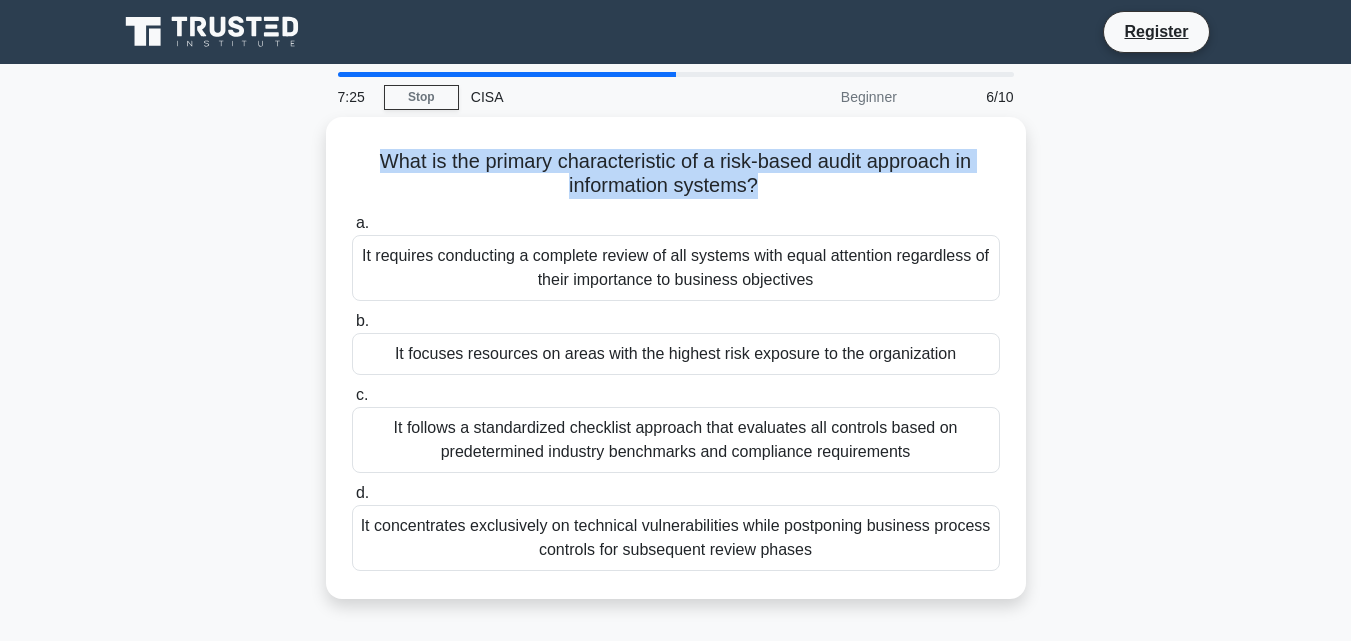 drag, startPoint x: 758, startPoint y: 181, endPoint x: 306, endPoint y: 146, distance: 453.35306 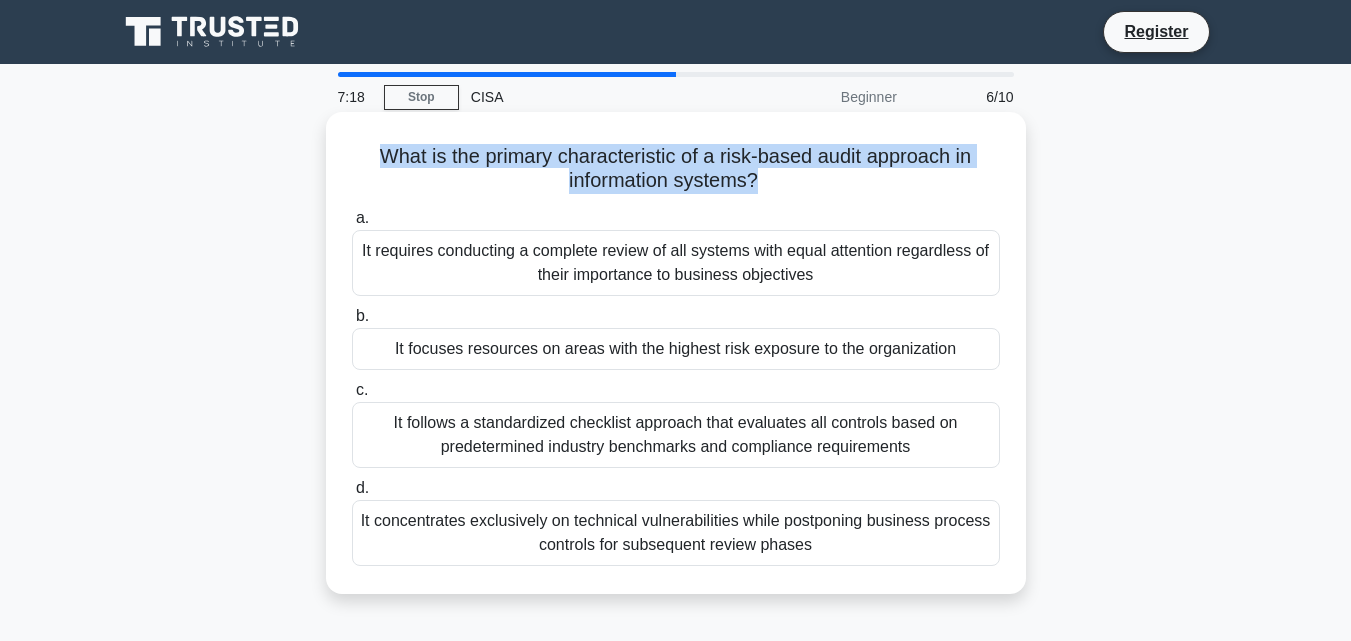 drag, startPoint x: 363, startPoint y: 250, endPoint x: 822, endPoint y: 276, distance: 459.73578 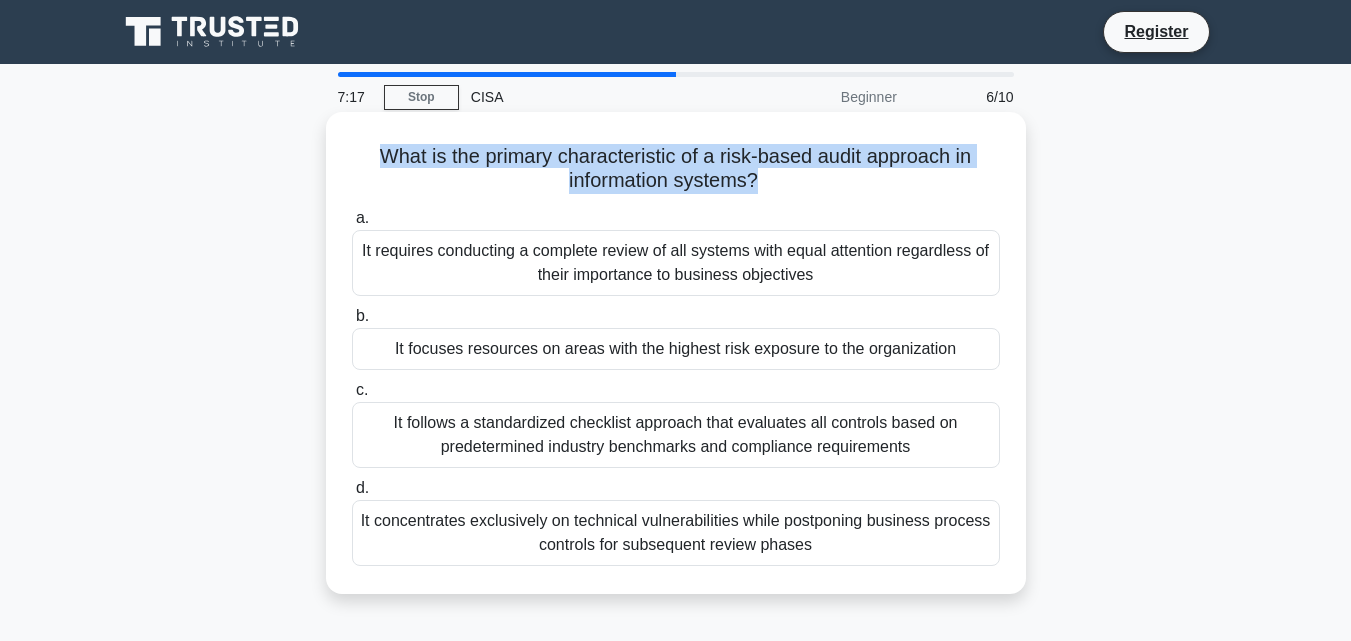 click on "It requires conducting a complete review of all systems with equal attention regardless of their importance to business objectives" at bounding box center (676, 263) 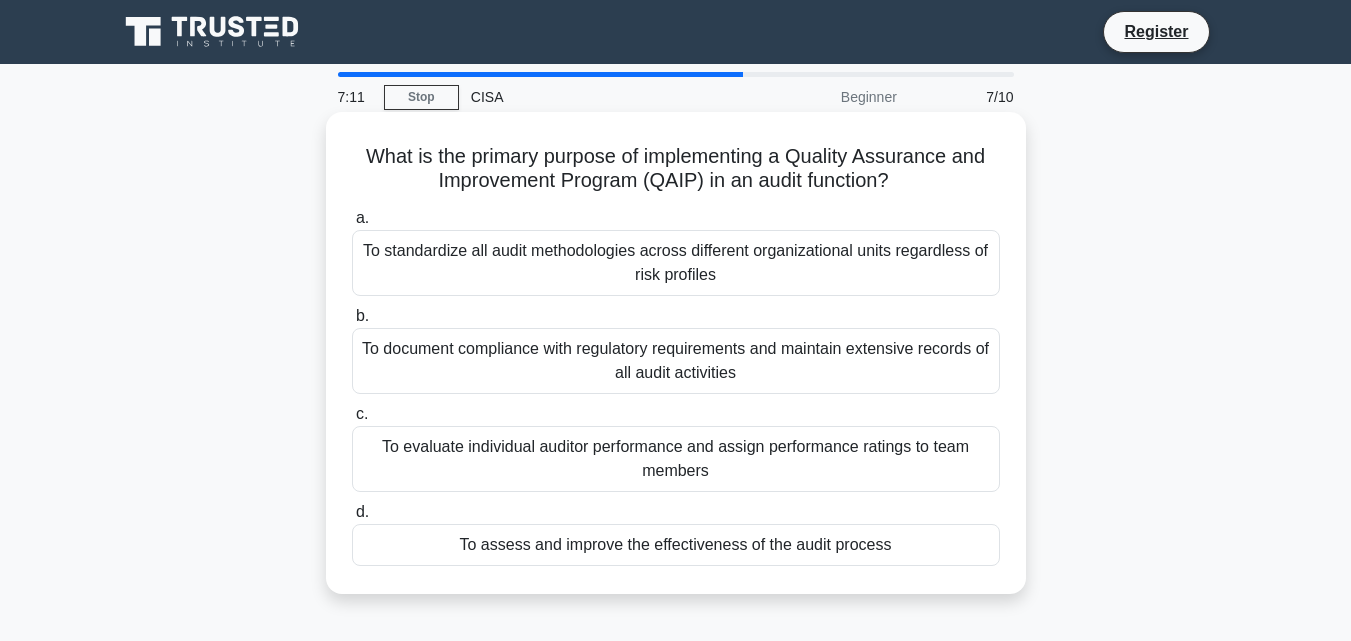 click on "To assess and improve the effectiveness of the audit process" at bounding box center [676, 545] 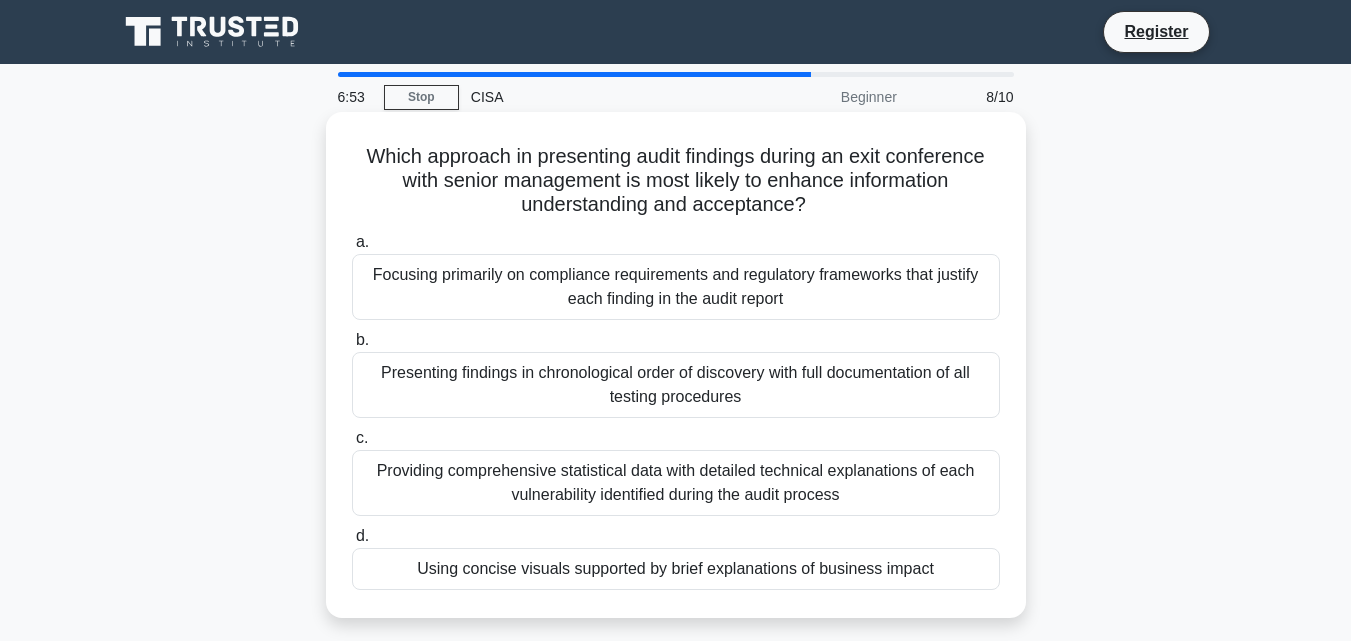 click on "Providing comprehensive statistical data with detailed technical explanations of each vulnerability identified during the audit process" at bounding box center [676, 483] 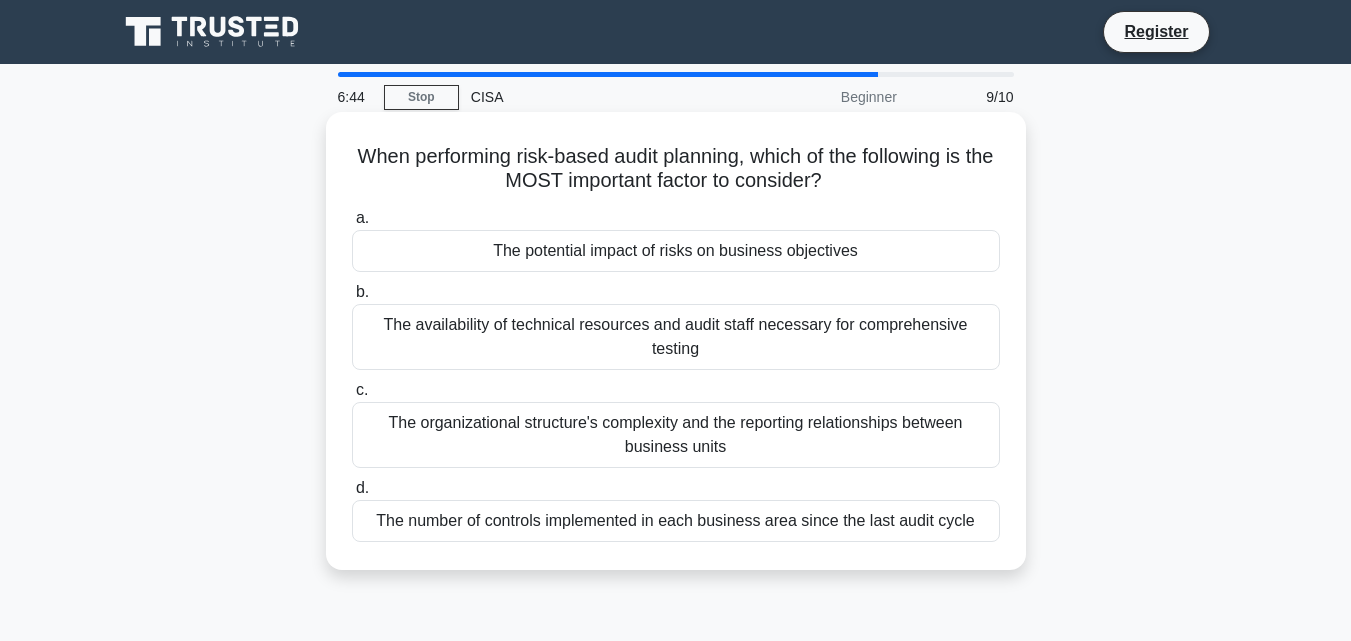 click on "The potential impact of risks on business objectives" at bounding box center [676, 251] 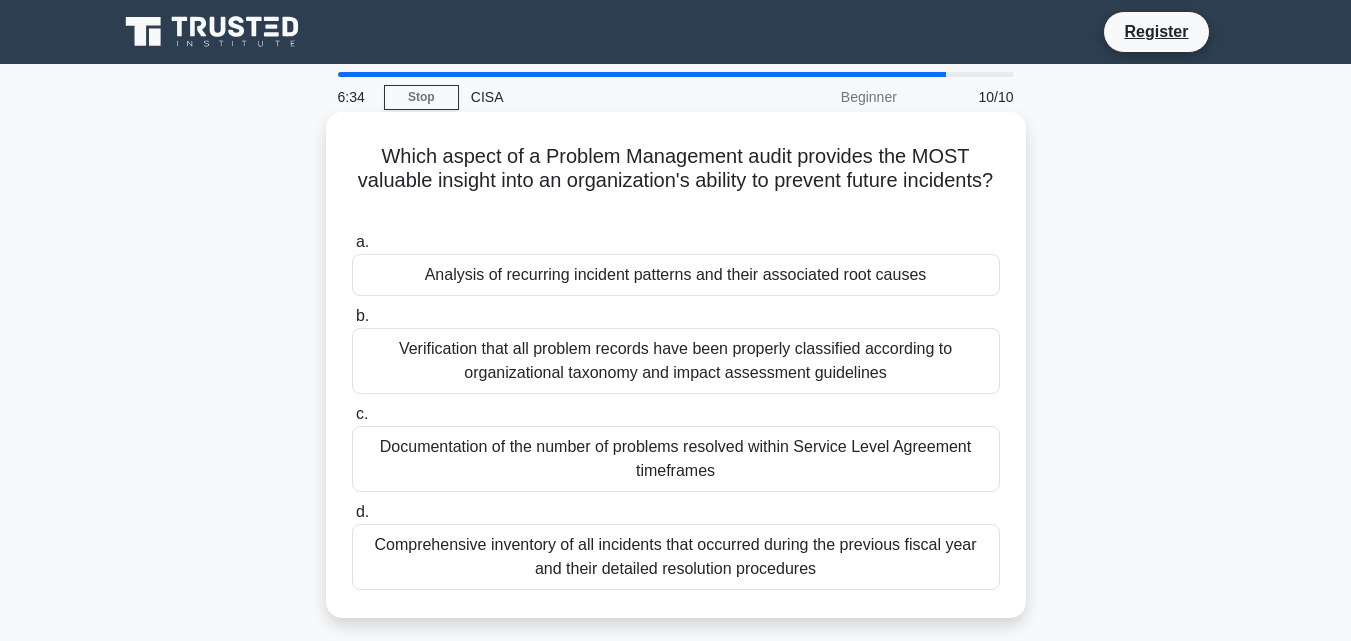 drag, startPoint x: 734, startPoint y: 211, endPoint x: 470, endPoint y: 157, distance: 269.46613 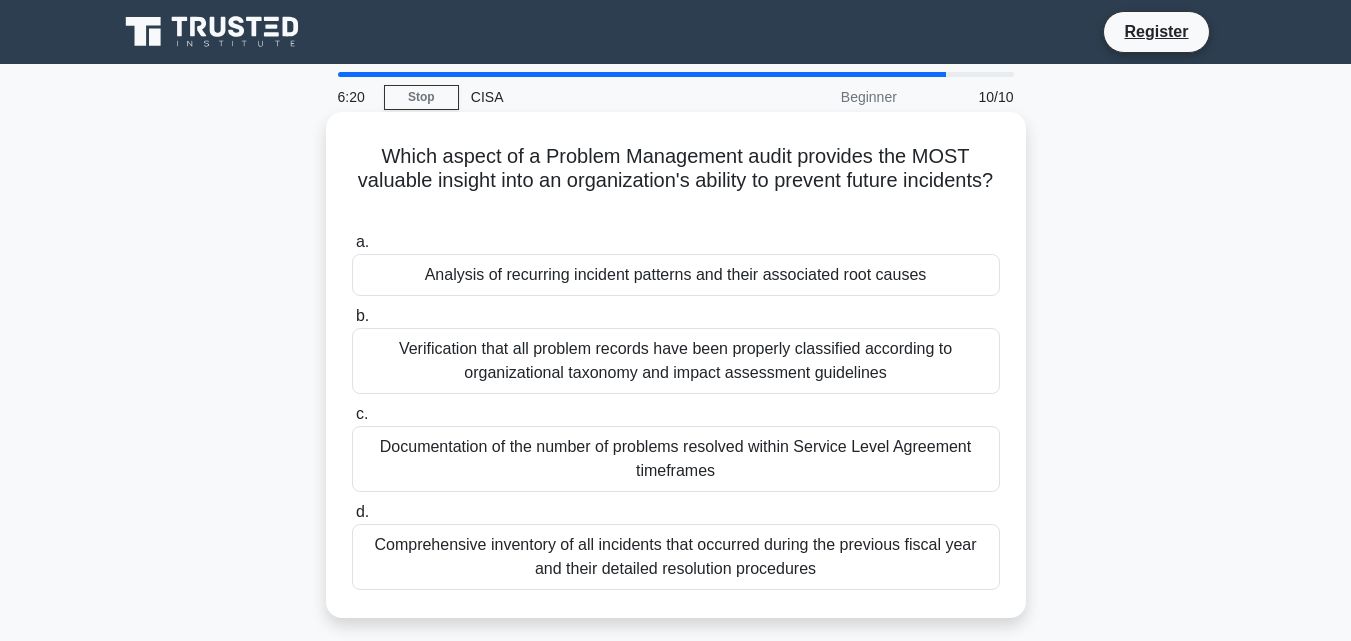 click on "Verification that all problem records have been properly classified according to organizational taxonomy and impact assessment guidelines" at bounding box center (676, 361) 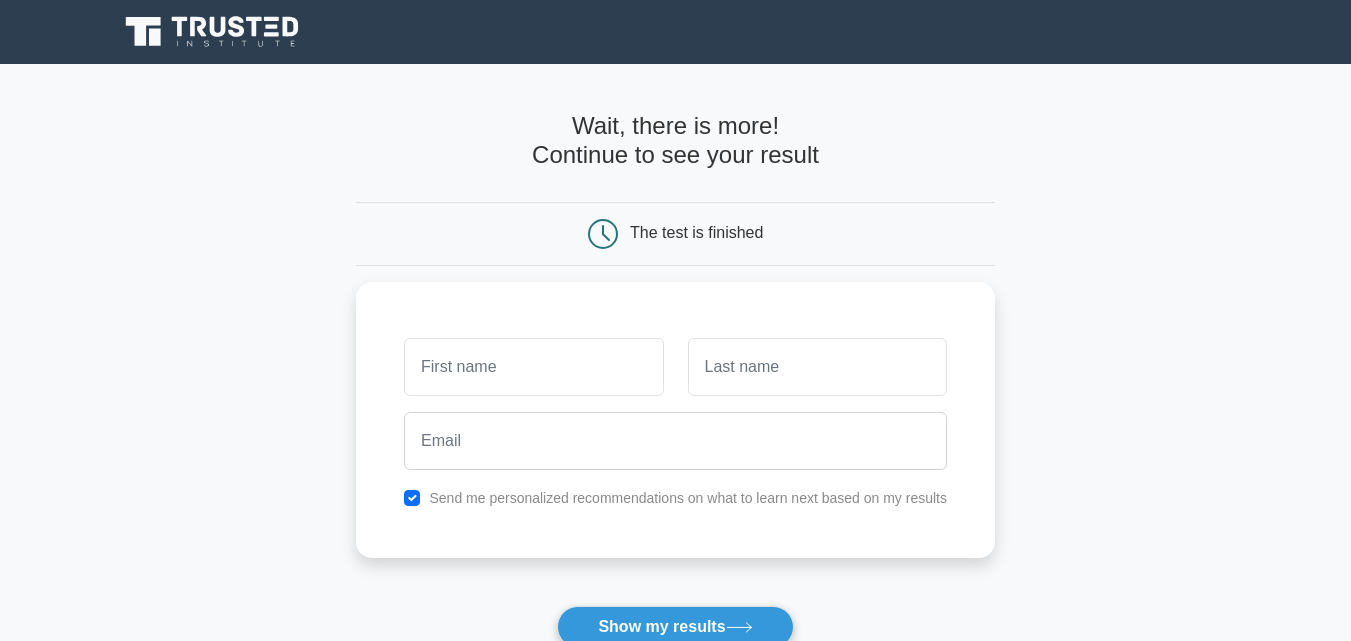 scroll, scrollTop: 0, scrollLeft: 0, axis: both 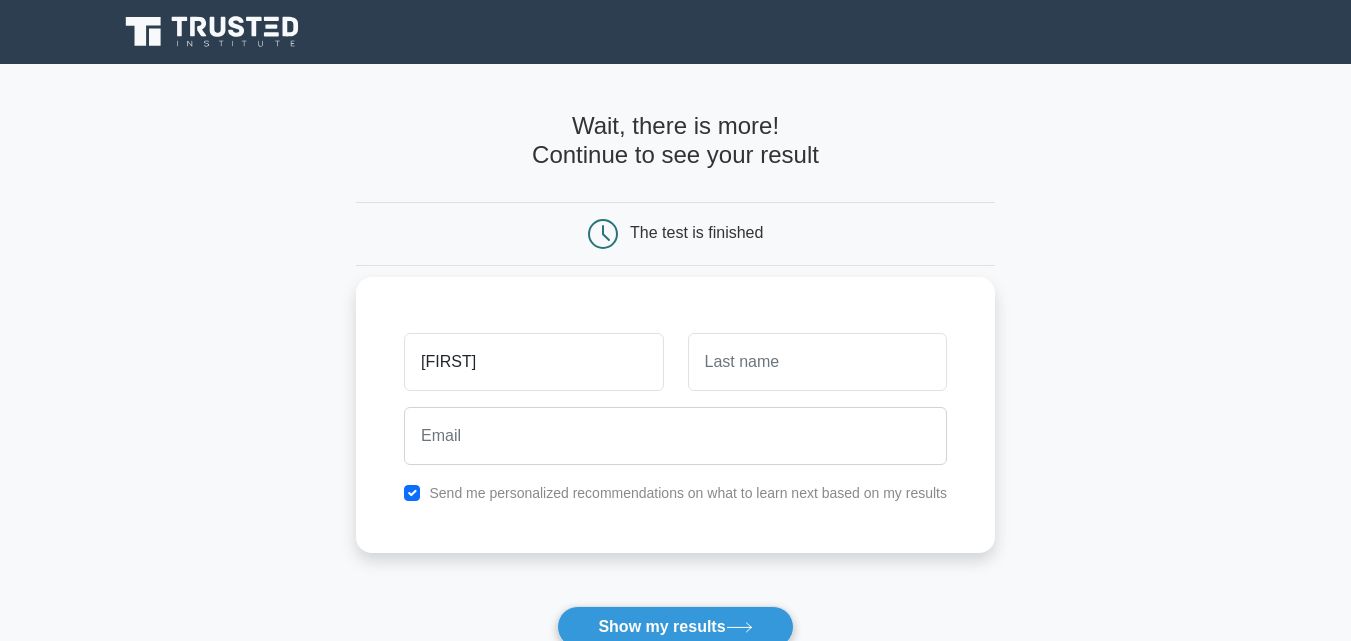 type on "[FIRST]" 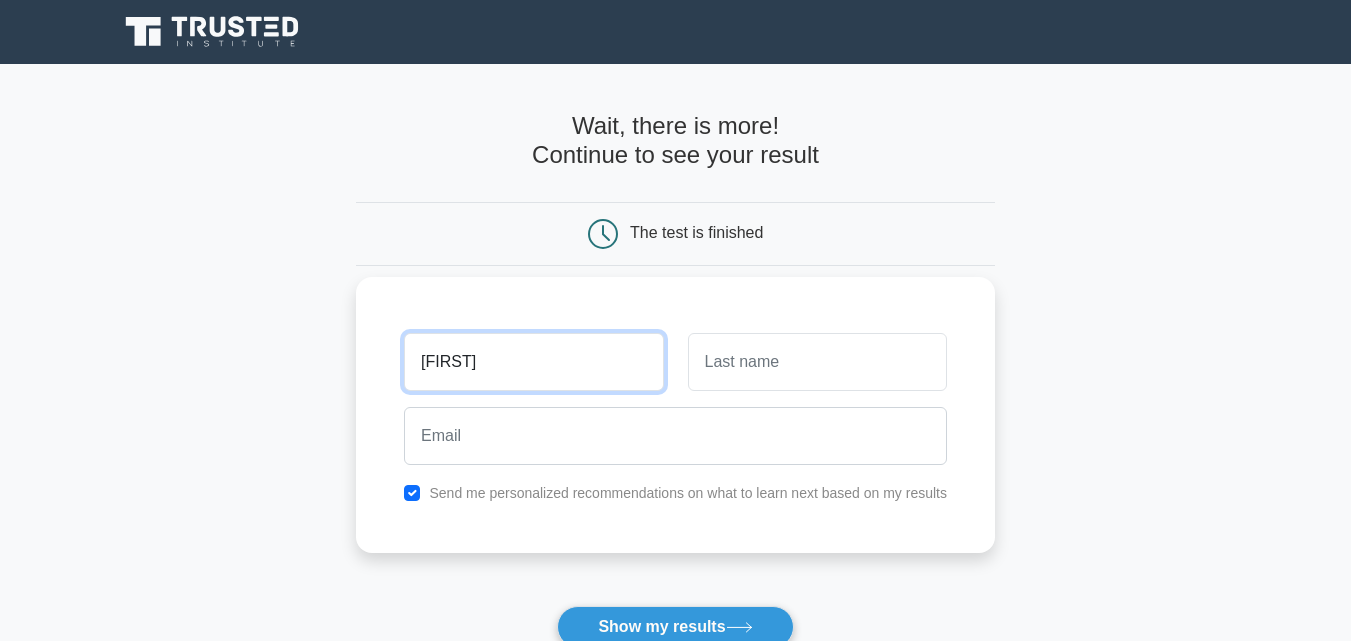 type on "t" 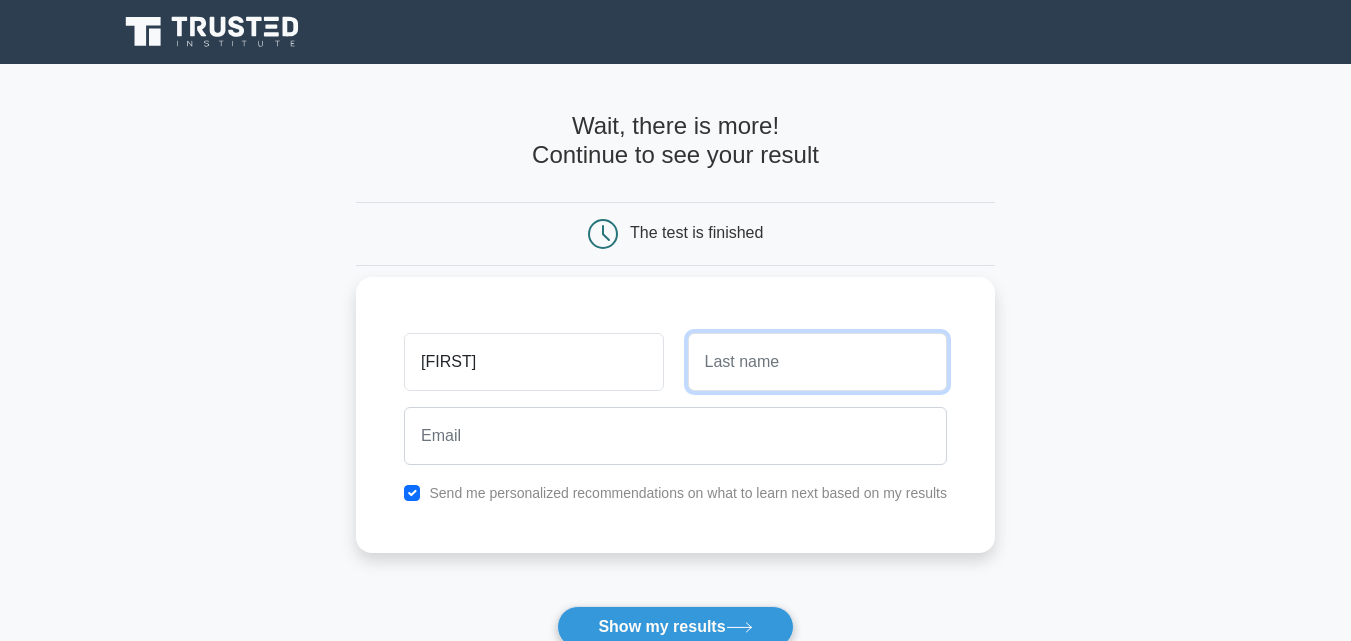 click at bounding box center (817, 362) 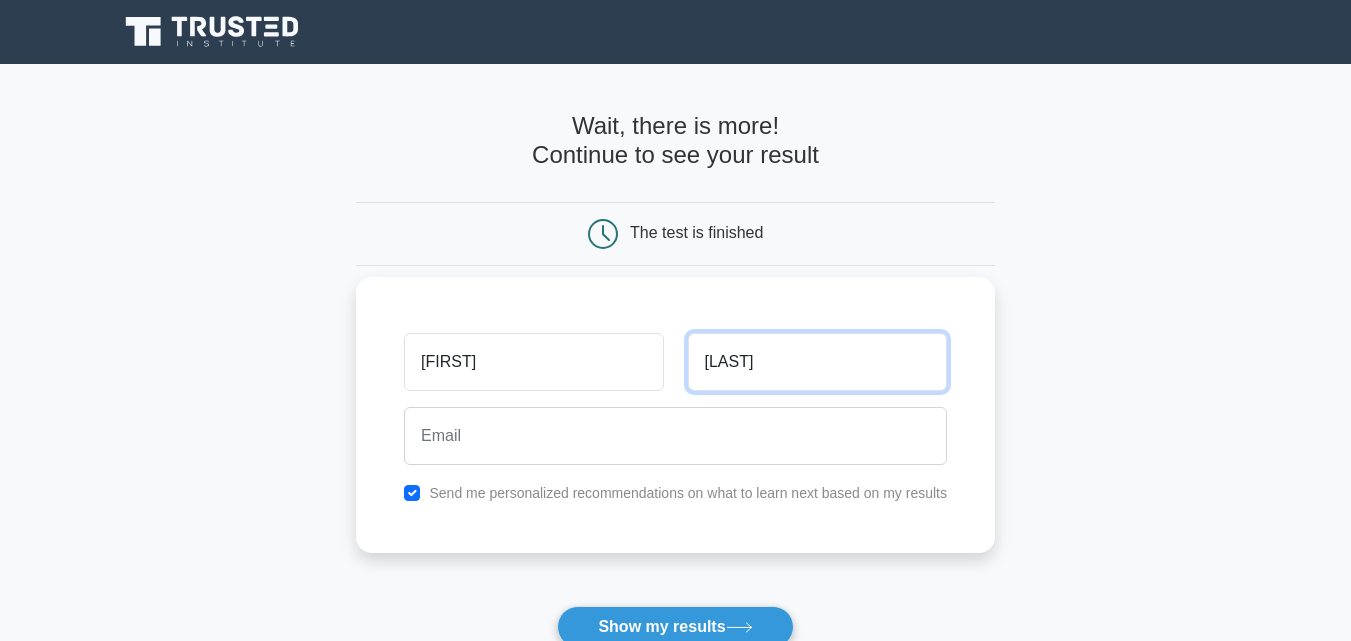 type on "raj" 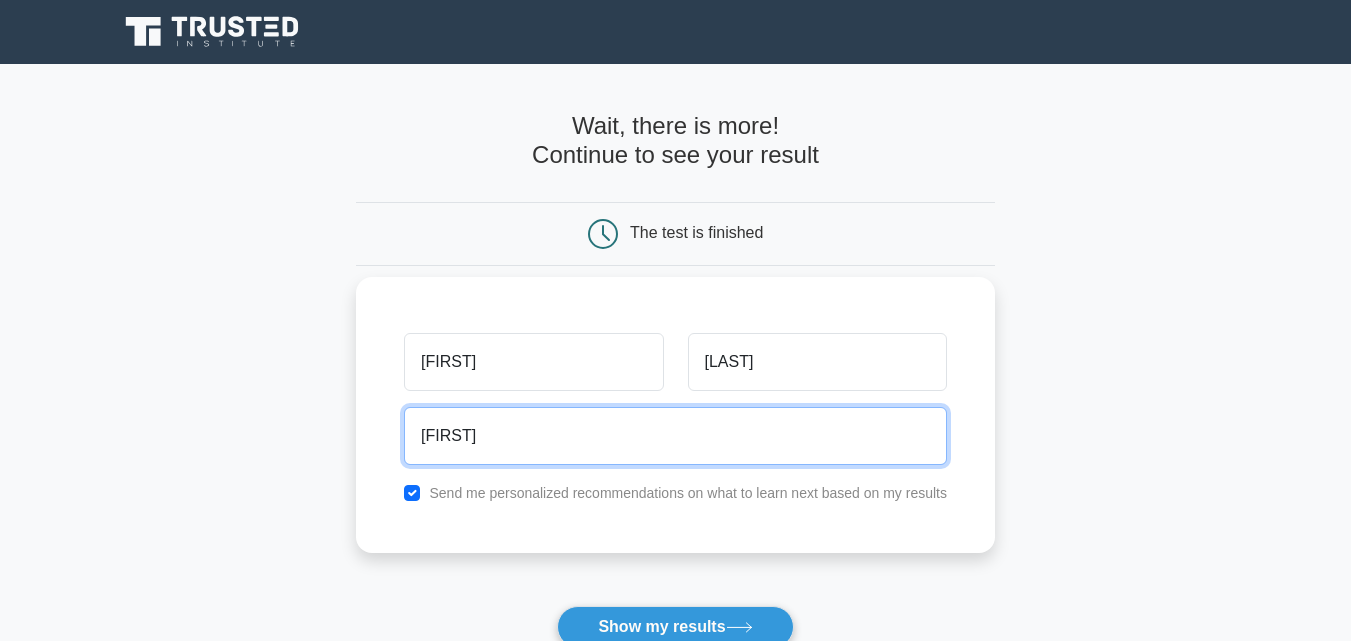 type on "antony1054@gmail.com" 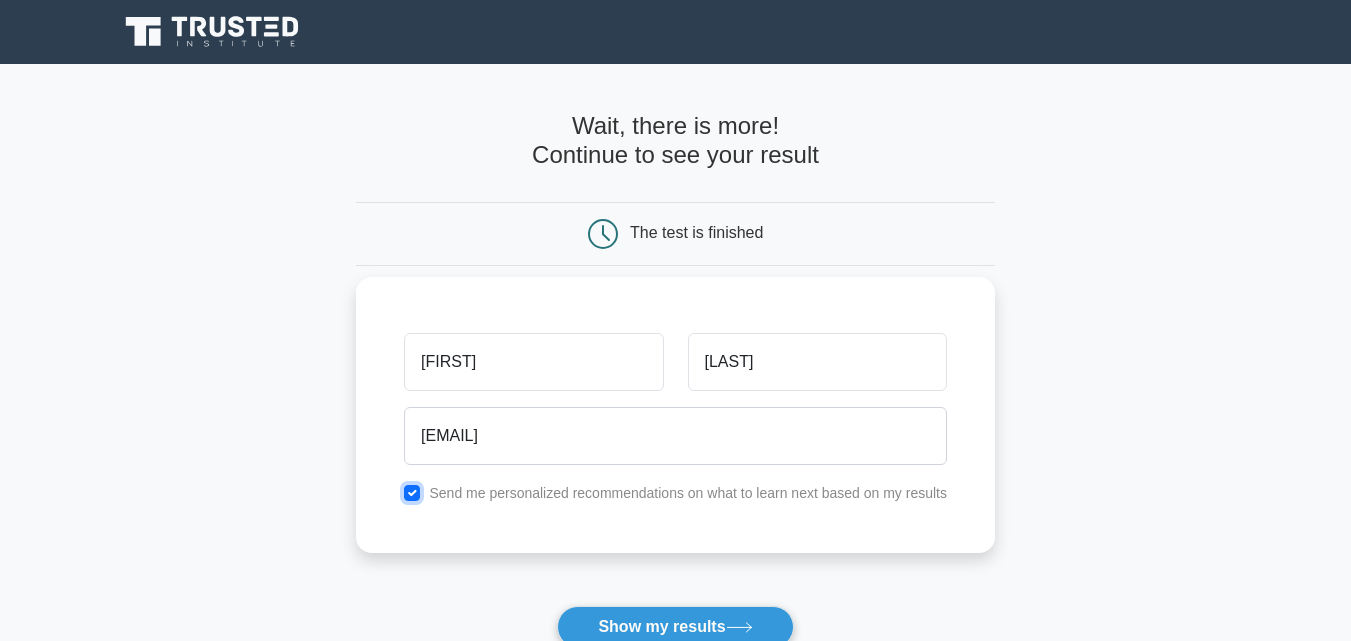 click at bounding box center (412, 493) 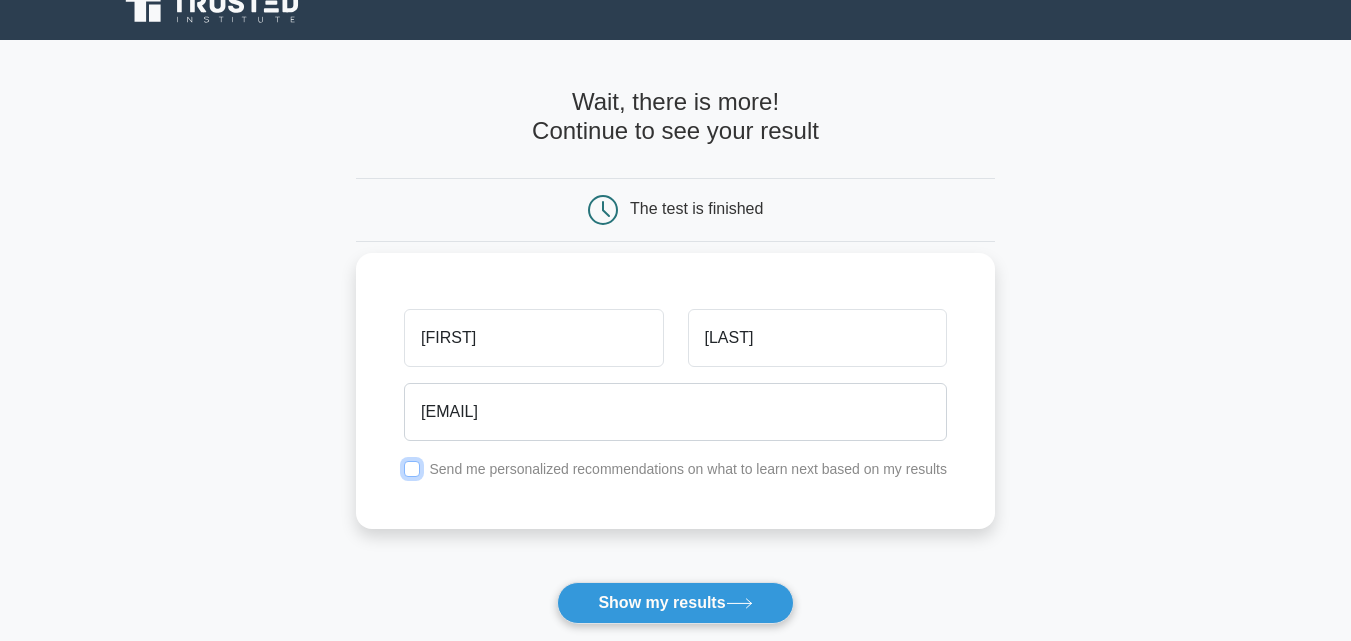 scroll, scrollTop: 200, scrollLeft: 0, axis: vertical 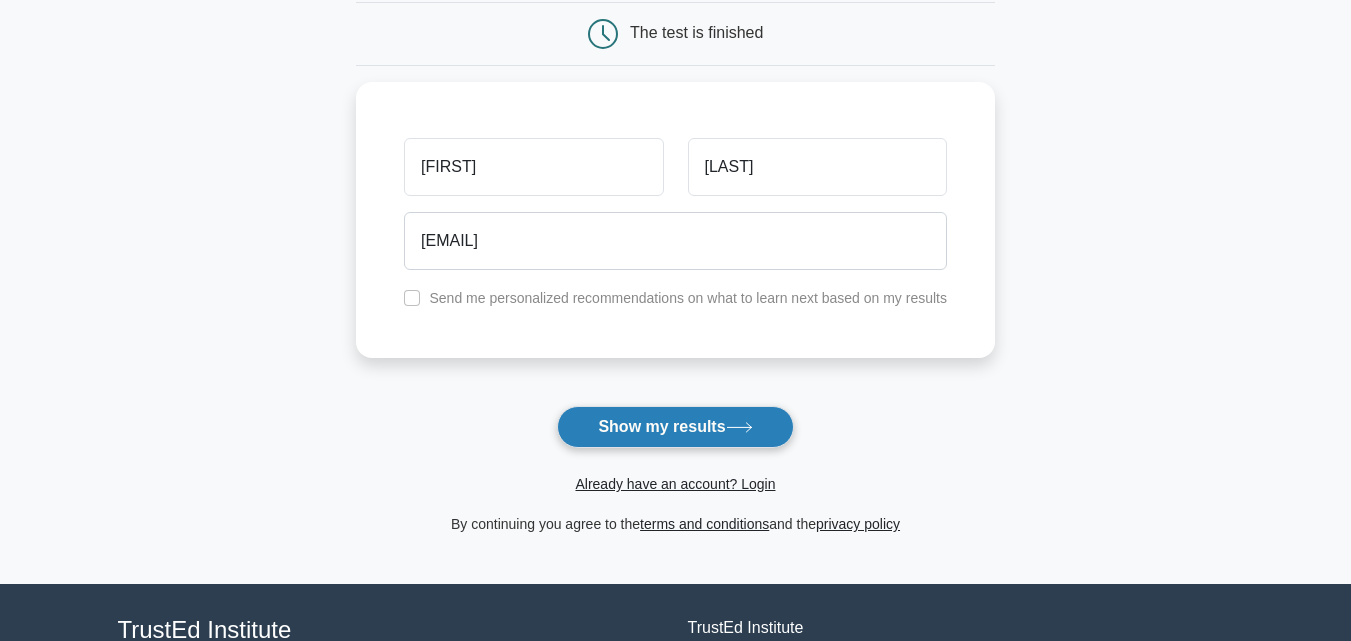 click on "Show my results" at bounding box center [675, 427] 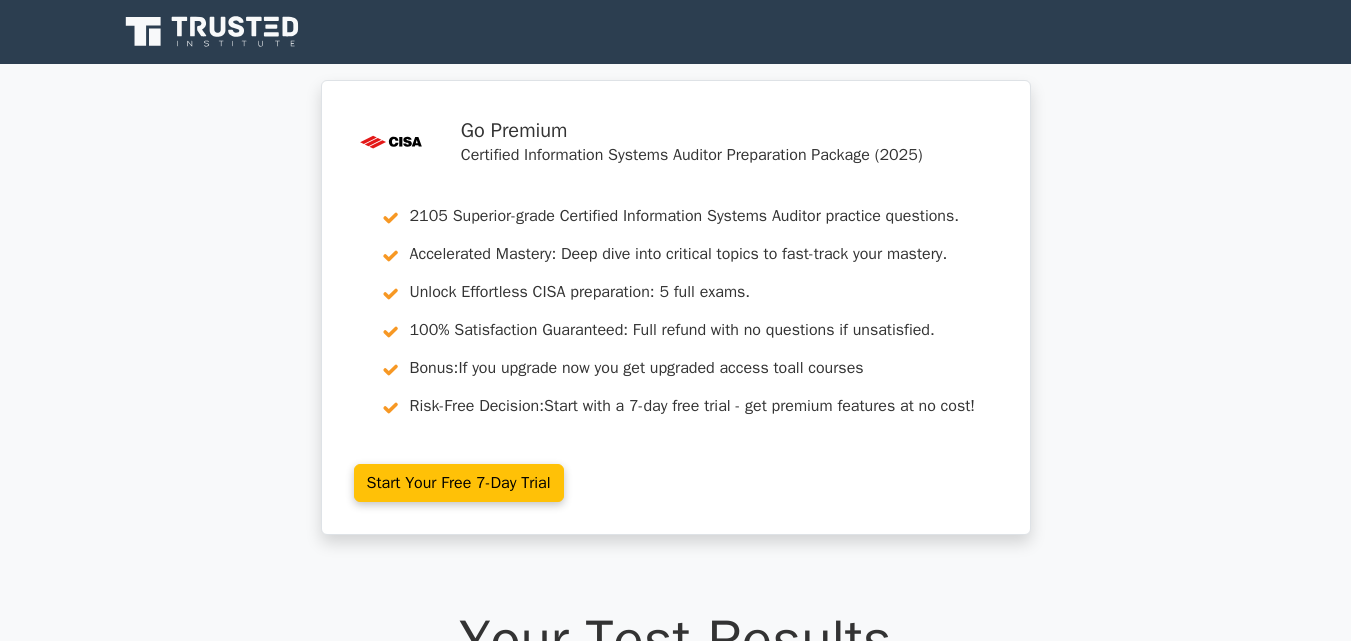 scroll, scrollTop: 0, scrollLeft: 0, axis: both 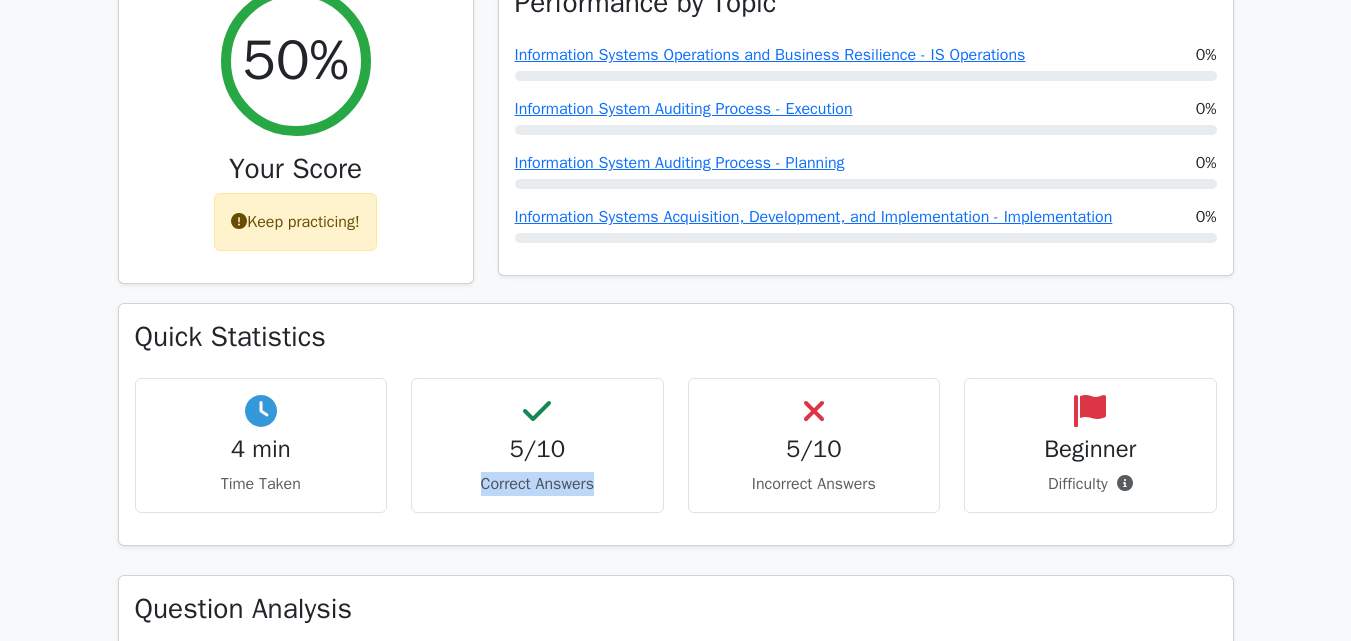 drag, startPoint x: 481, startPoint y: 482, endPoint x: 629, endPoint y: 482, distance: 148 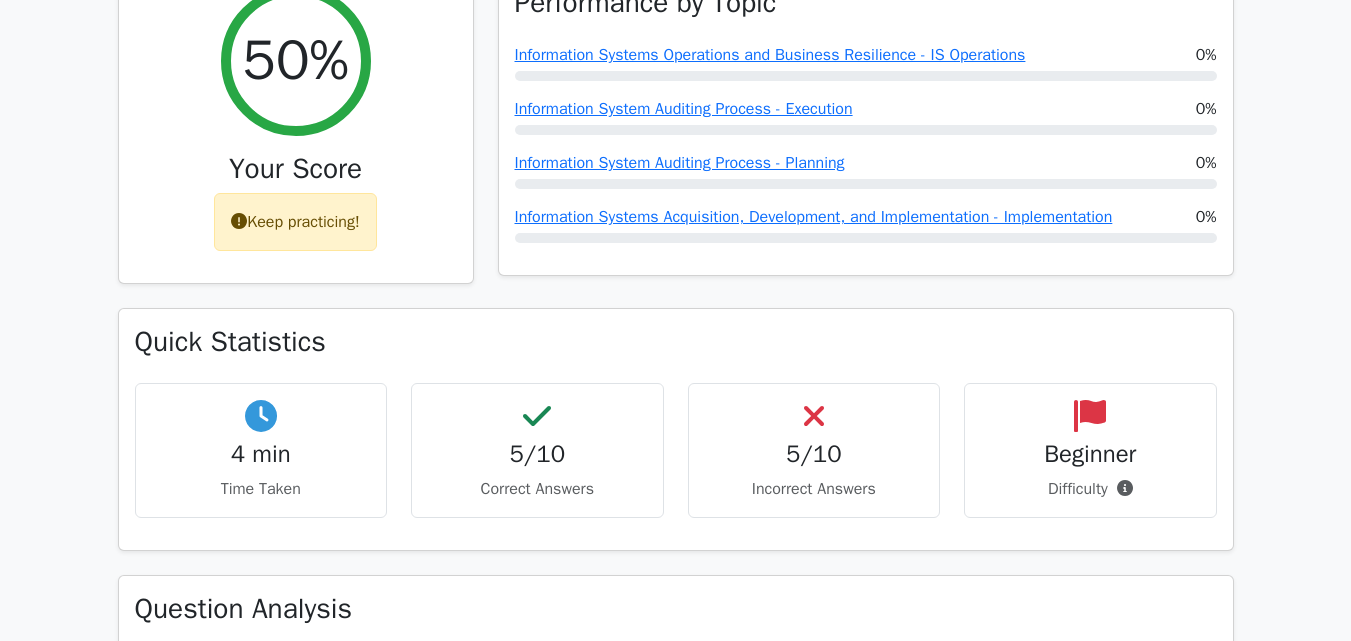 click on "Quick Statistics
4 min
Time Taken
5/10
Correct Answers
5/10
Incorrect Answers
Beginner" at bounding box center (676, 441) 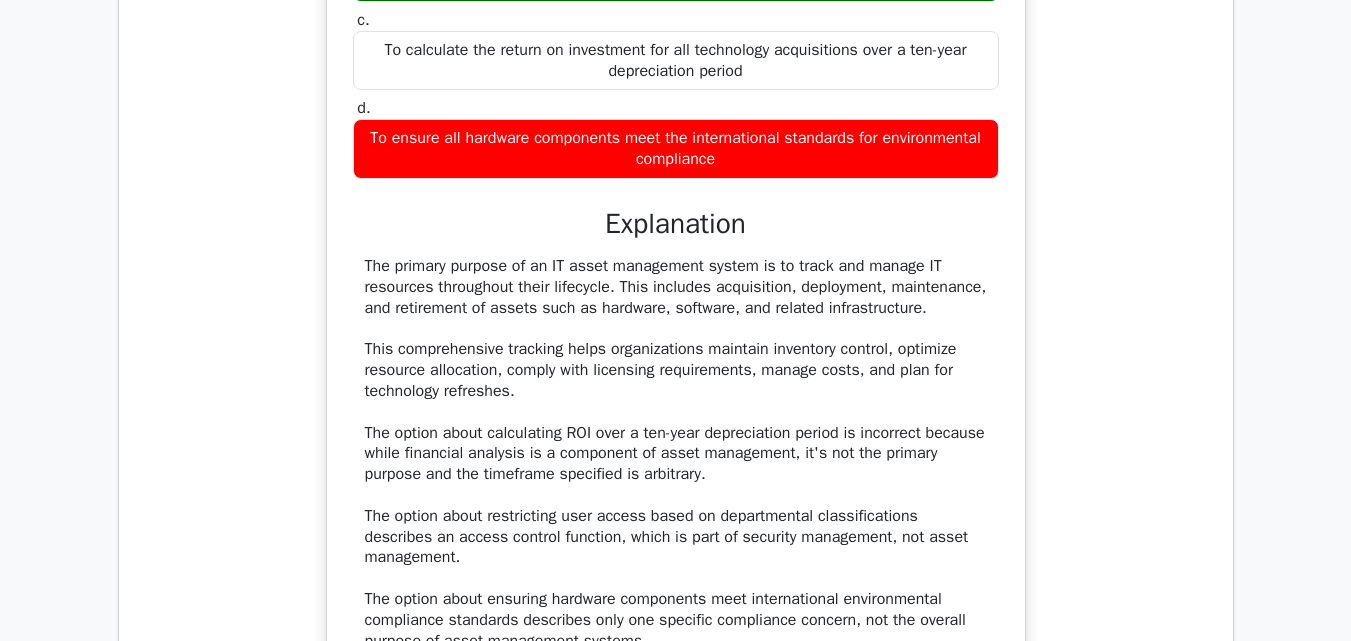 scroll, scrollTop: 1800, scrollLeft: 0, axis: vertical 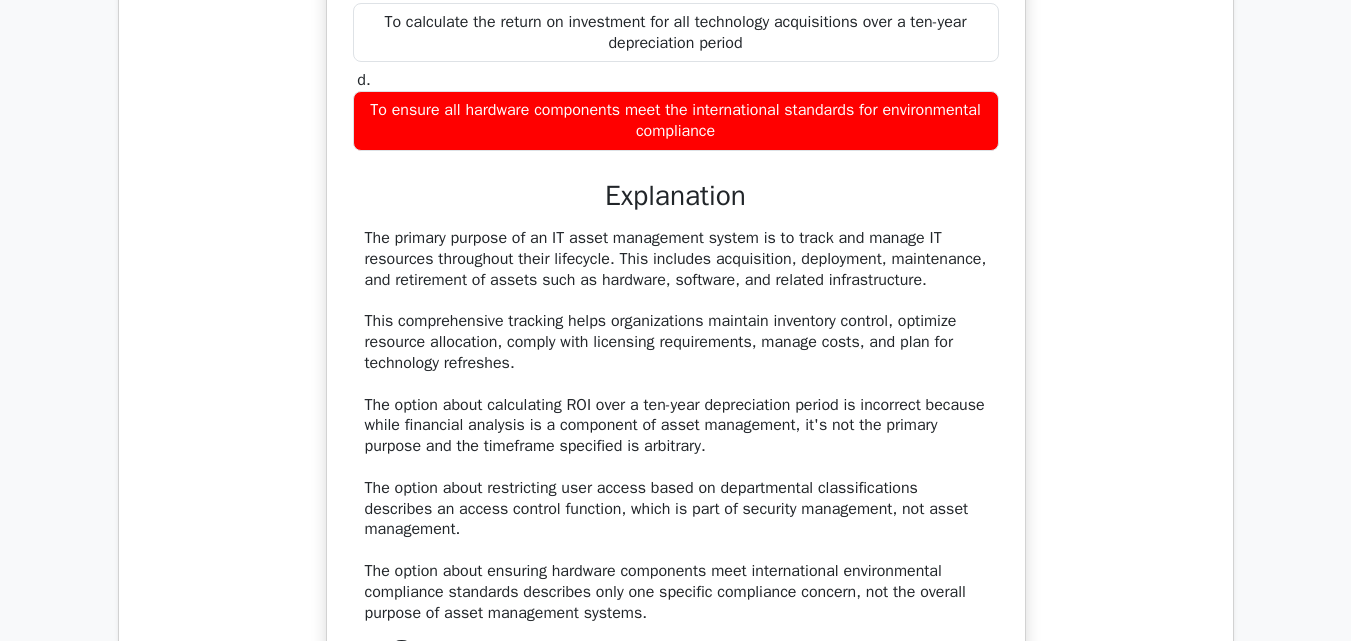 drag, startPoint x: 366, startPoint y: 231, endPoint x: 550, endPoint y: 297, distance: 195.4789 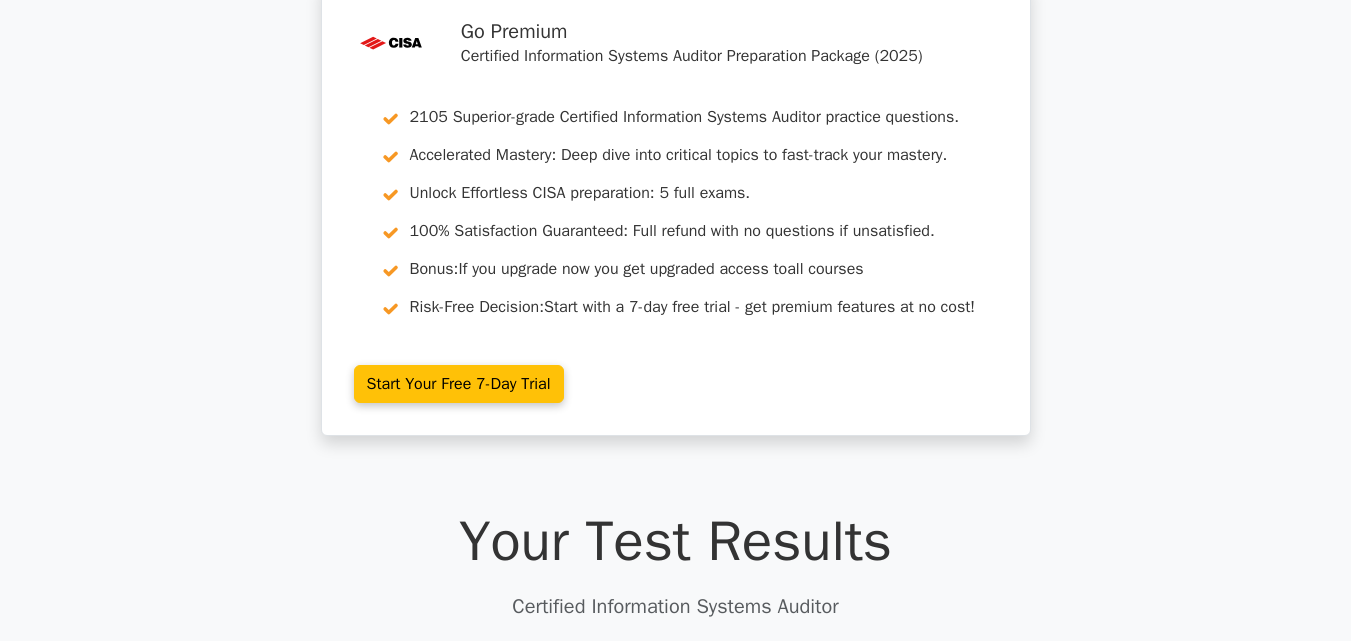 scroll, scrollTop: 0, scrollLeft: 0, axis: both 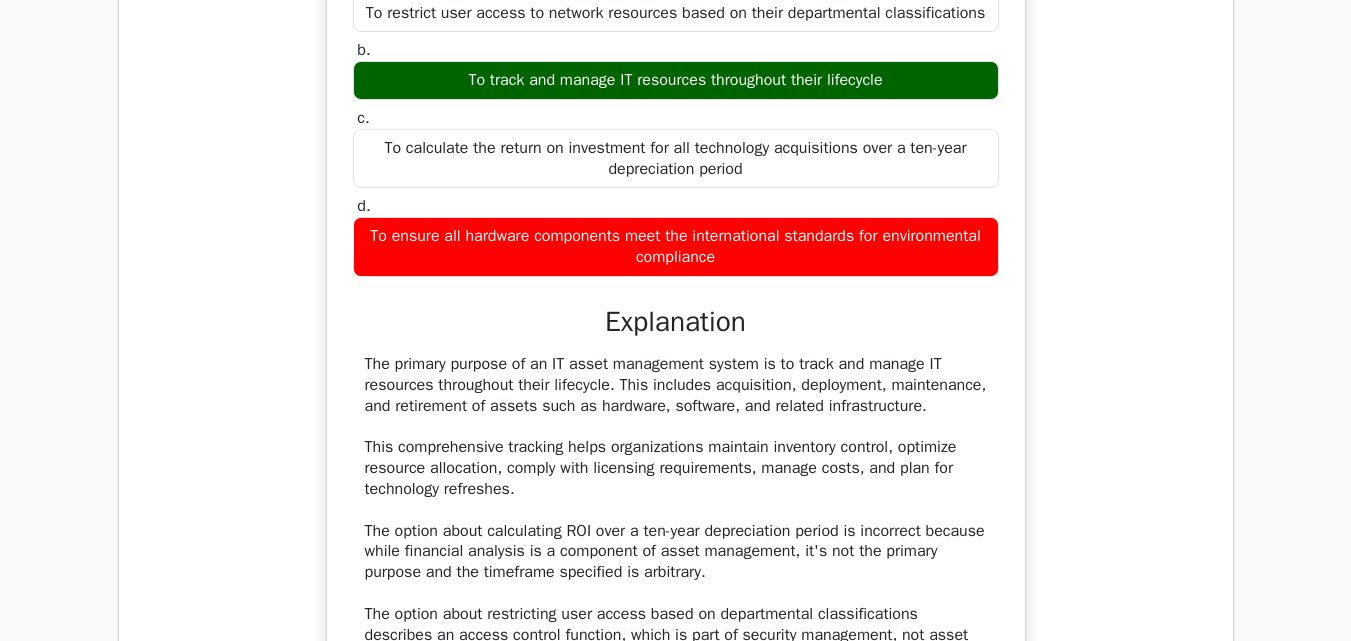 click on "What is the primary purpose of an IT asset management system in an organization?
a.
To restrict user access to network resources based on their departmental classifications
b.
c." at bounding box center [676, 368] 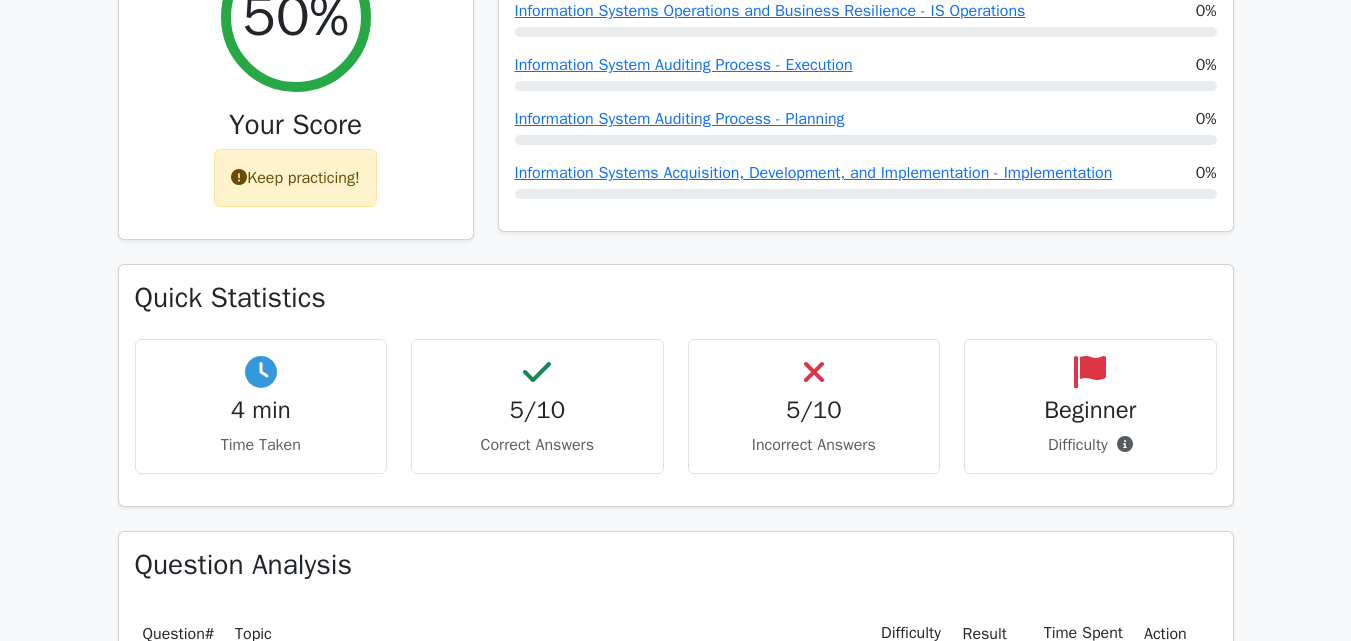 scroll, scrollTop: 879, scrollLeft: 0, axis: vertical 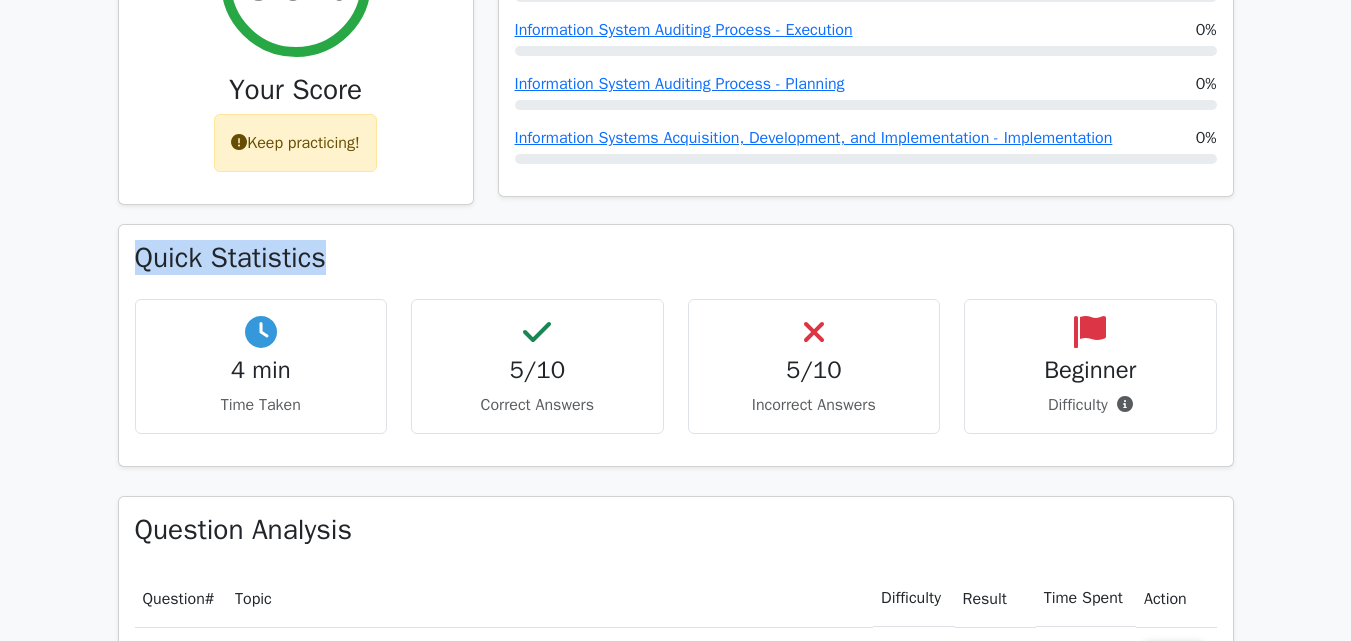 drag, startPoint x: 137, startPoint y: 255, endPoint x: 341, endPoint y: 269, distance: 204.47983 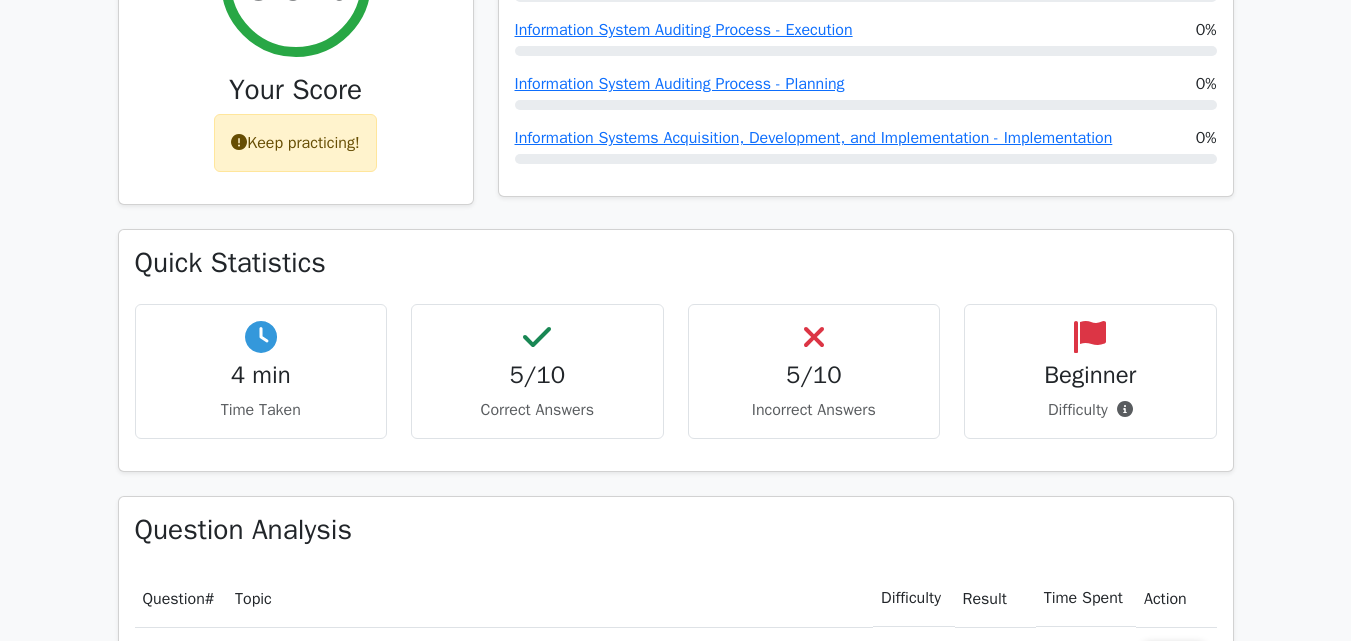 click on ".st0{fill:#E31818;}
Go Premium
Certified Information Systems Auditor Preparation Package (2025)
2105 Superior-grade  Certified Information Systems Auditor practice questions.
Accelerated Mastery: Deep dive into critical topics to fast-track your mastery.
Unlock Effortless CISA preparation: 5 full exams.
100% Satisfaction Guaranteed: Full refund with no questions if unsatisfied.
Bonus: all courses" at bounding box center (675, 1063) 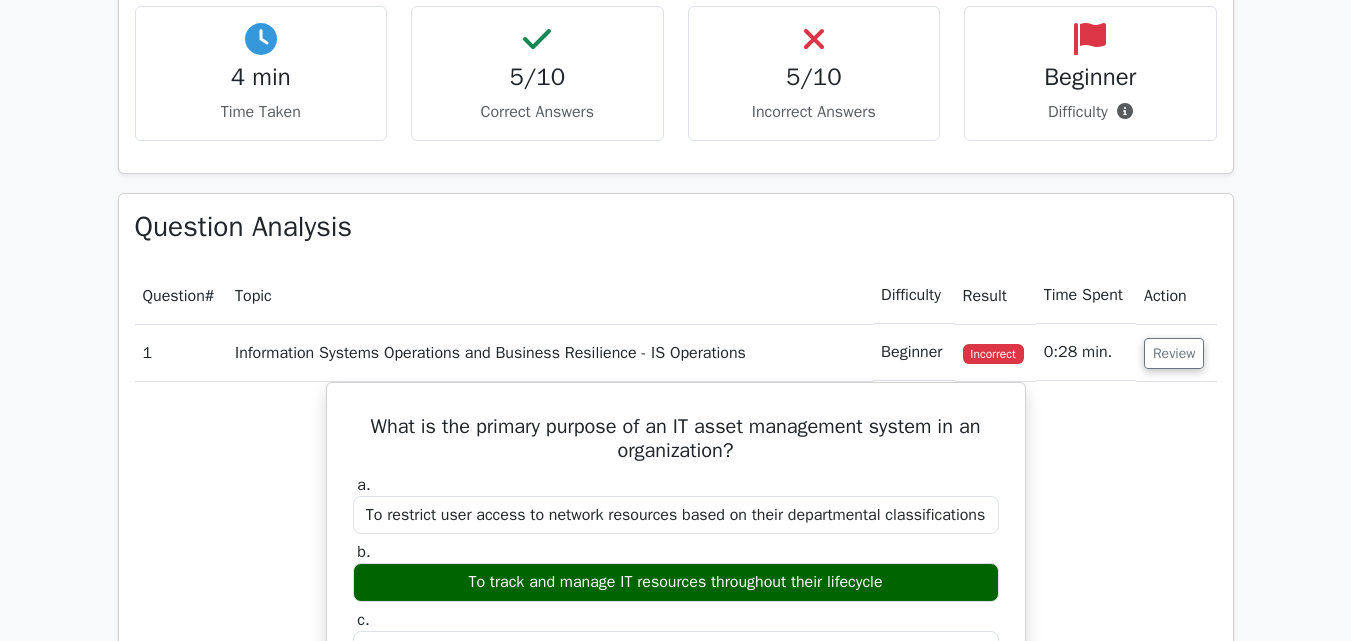 scroll, scrollTop: 1179, scrollLeft: 0, axis: vertical 